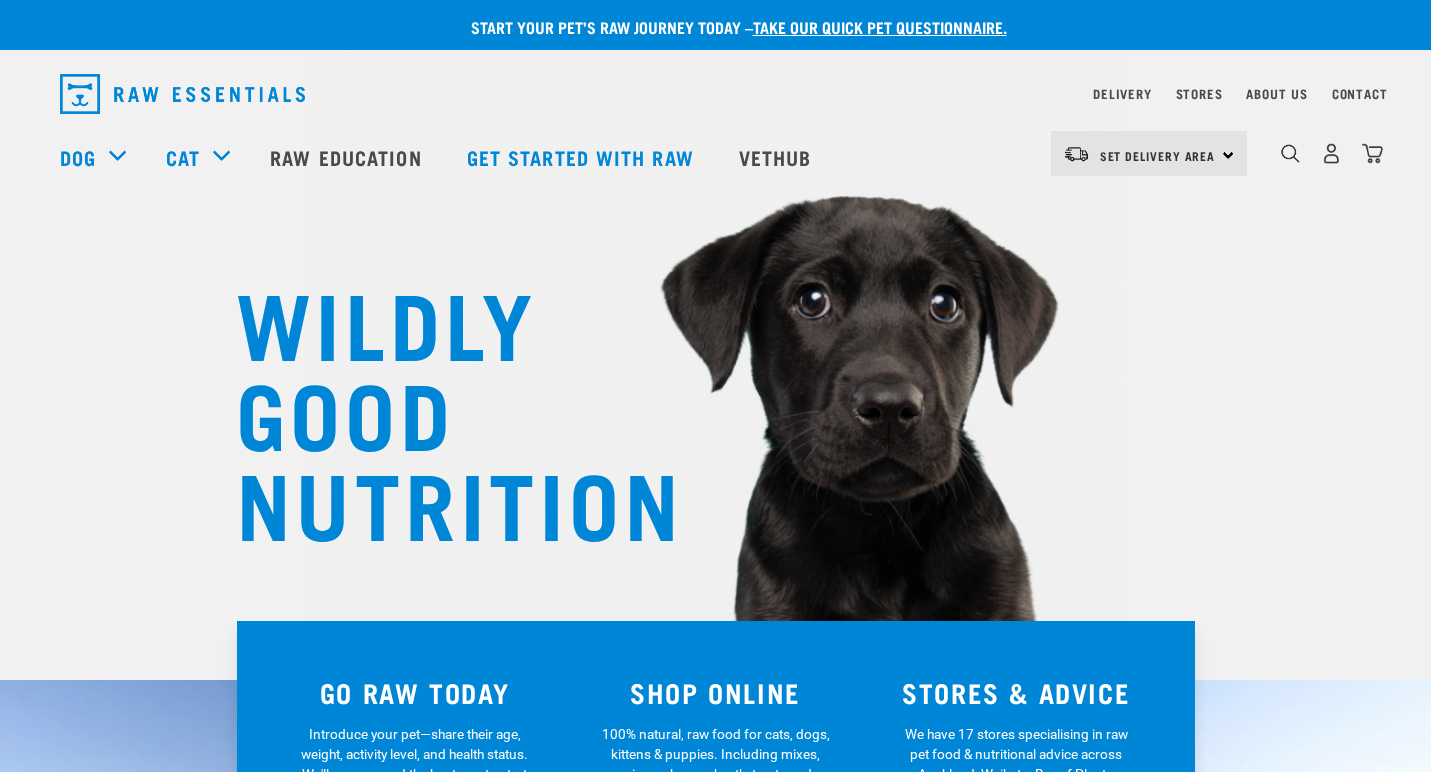scroll, scrollTop: 0, scrollLeft: 0, axis: both 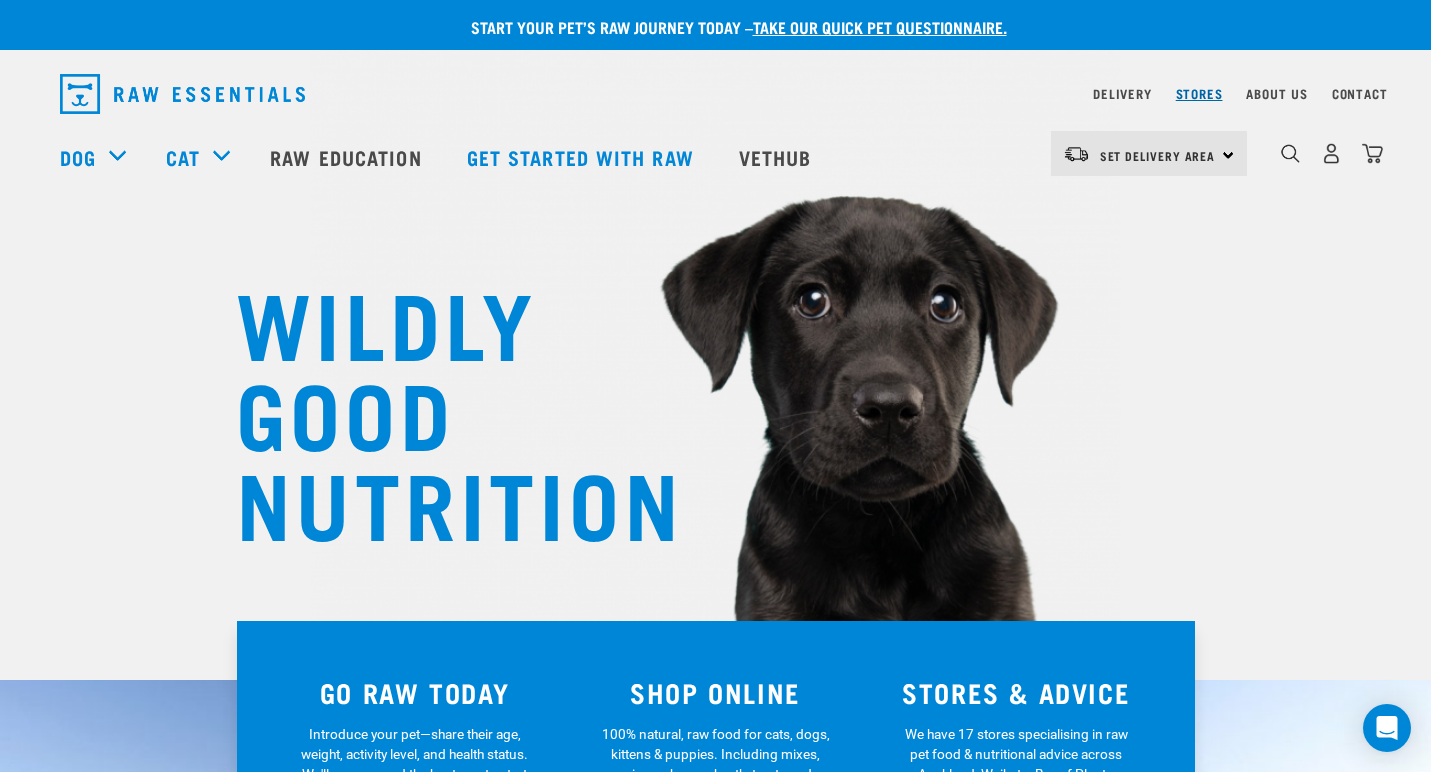 click on "Stores" at bounding box center [1199, 93] 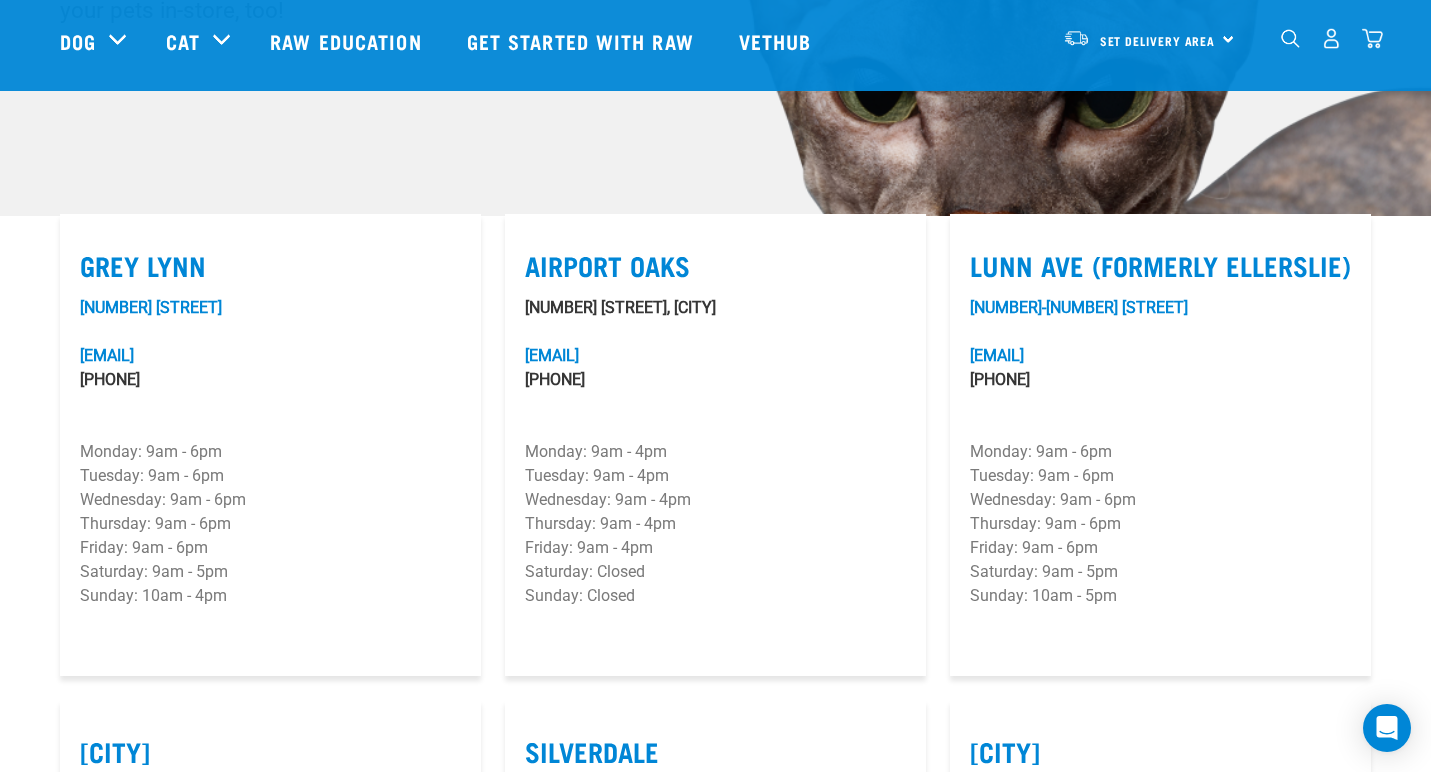 scroll, scrollTop: 463, scrollLeft: 0, axis: vertical 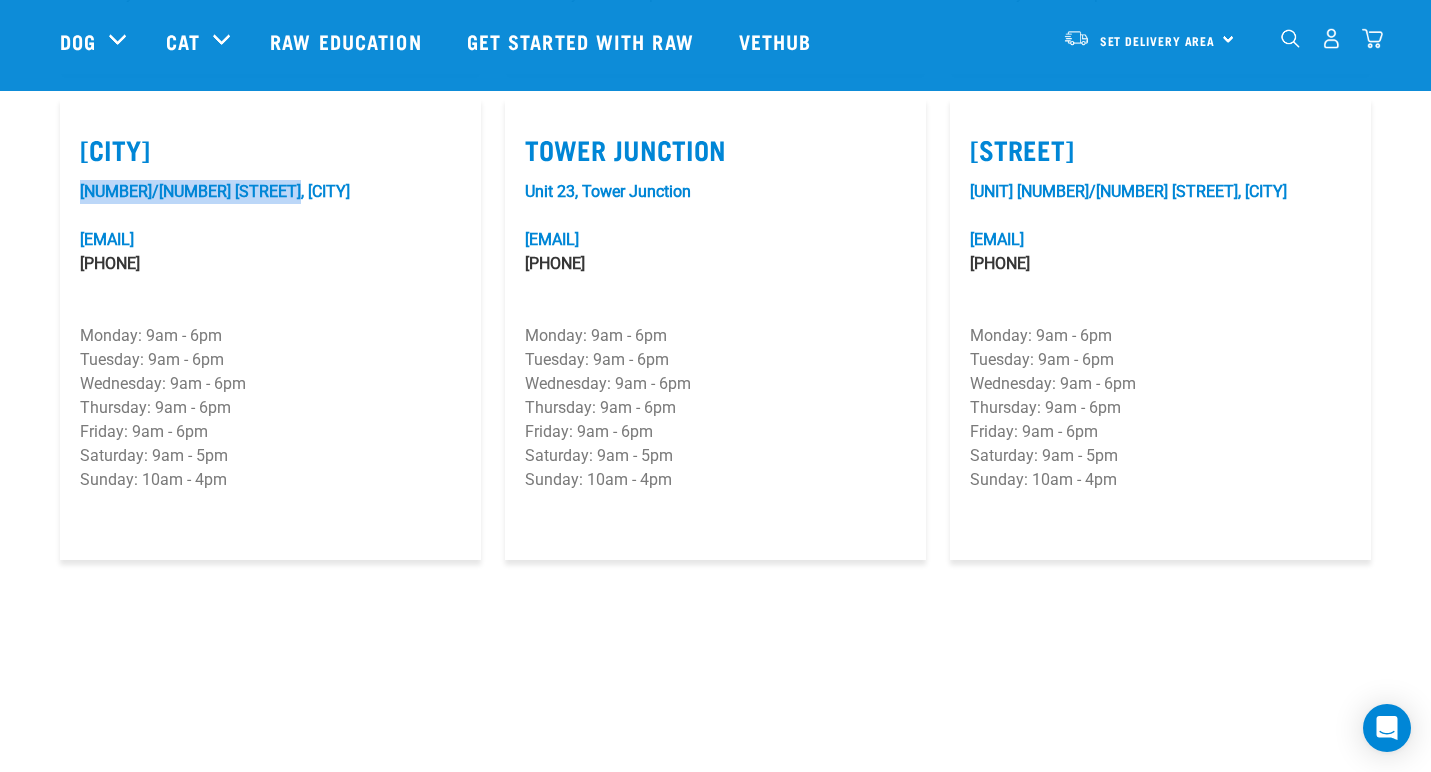 drag, startPoint x: 314, startPoint y: 194, endPoint x: 62, endPoint y: 189, distance: 252.04959 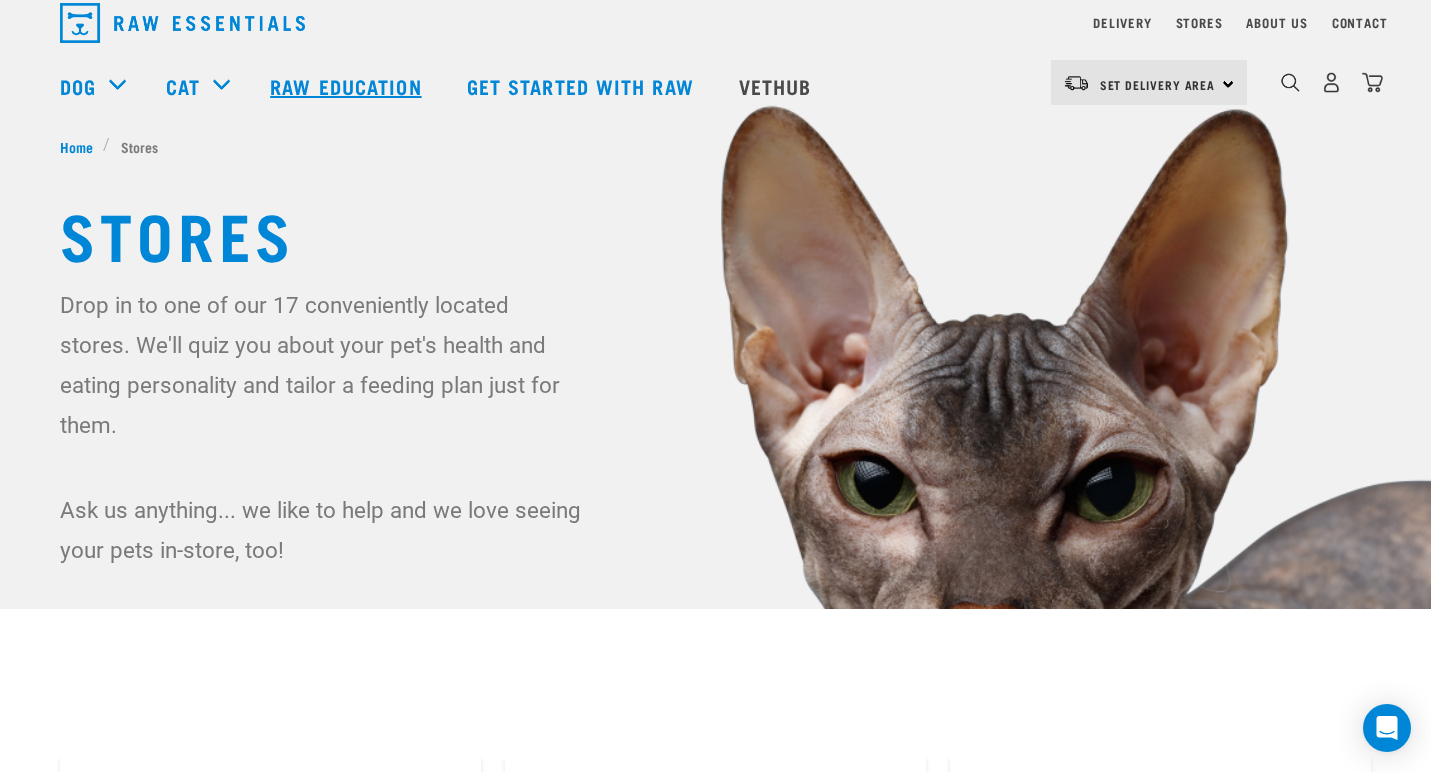 scroll, scrollTop: 0, scrollLeft: 0, axis: both 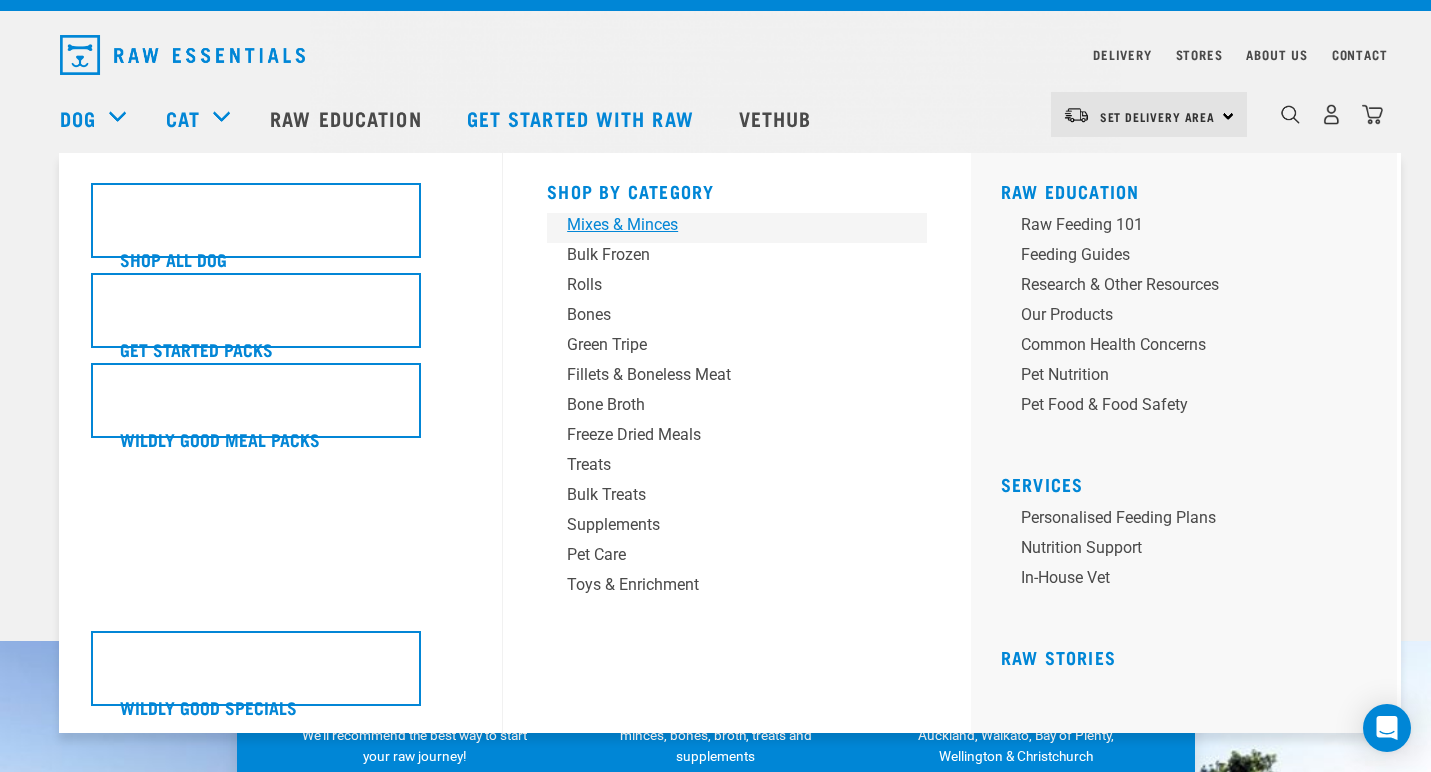click on "Mixes & Minces" at bounding box center (723, 225) 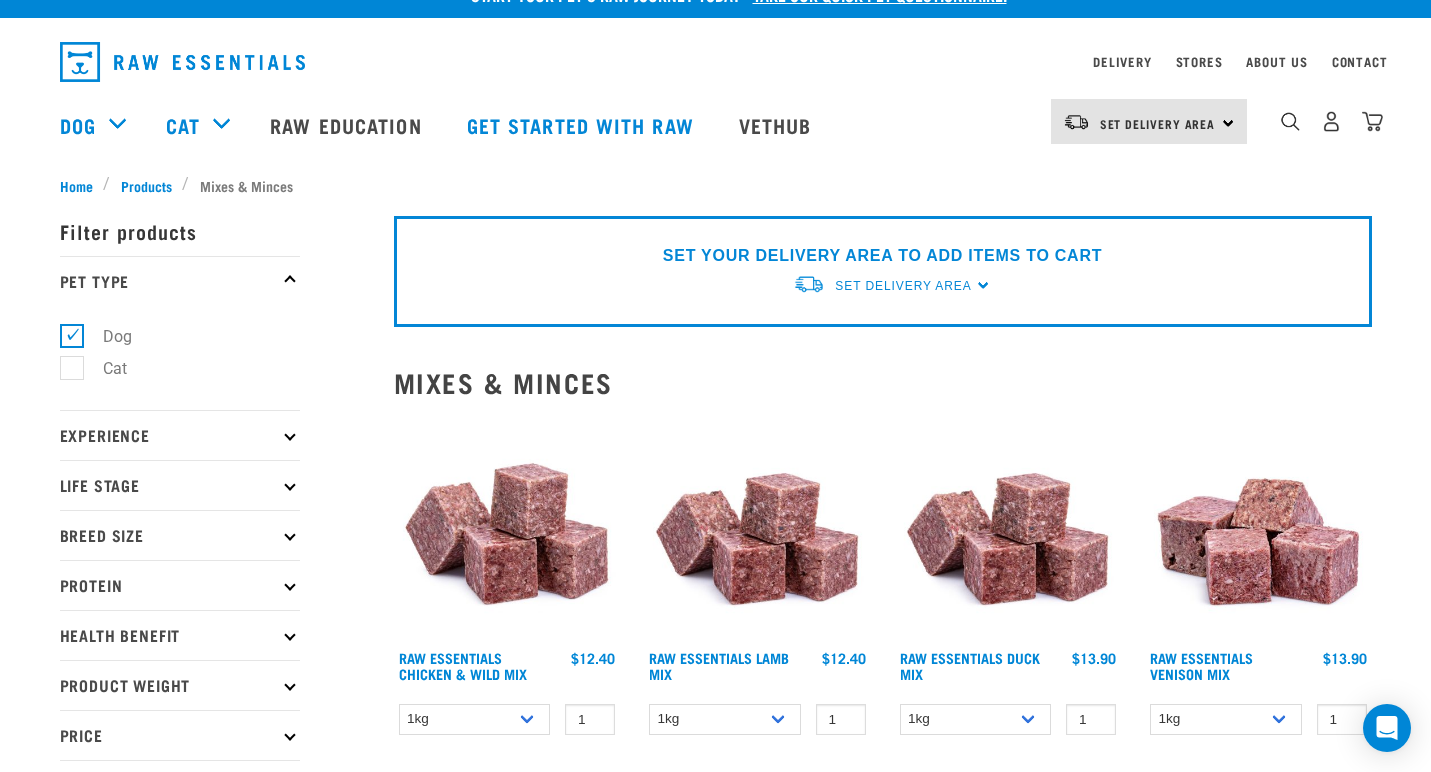 scroll, scrollTop: 0, scrollLeft: 0, axis: both 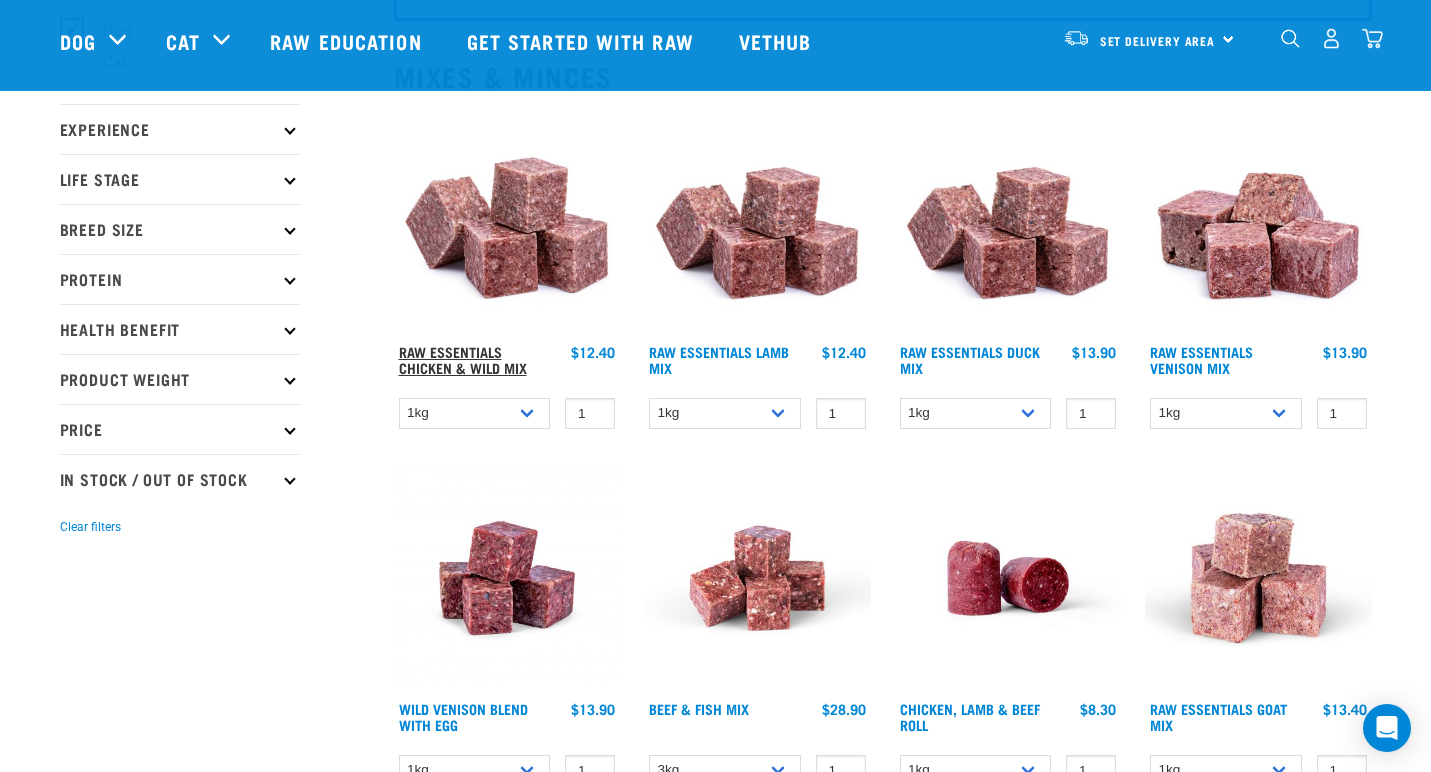 click on "Raw Essentials Chicken & Wild Mix" at bounding box center (463, 359) 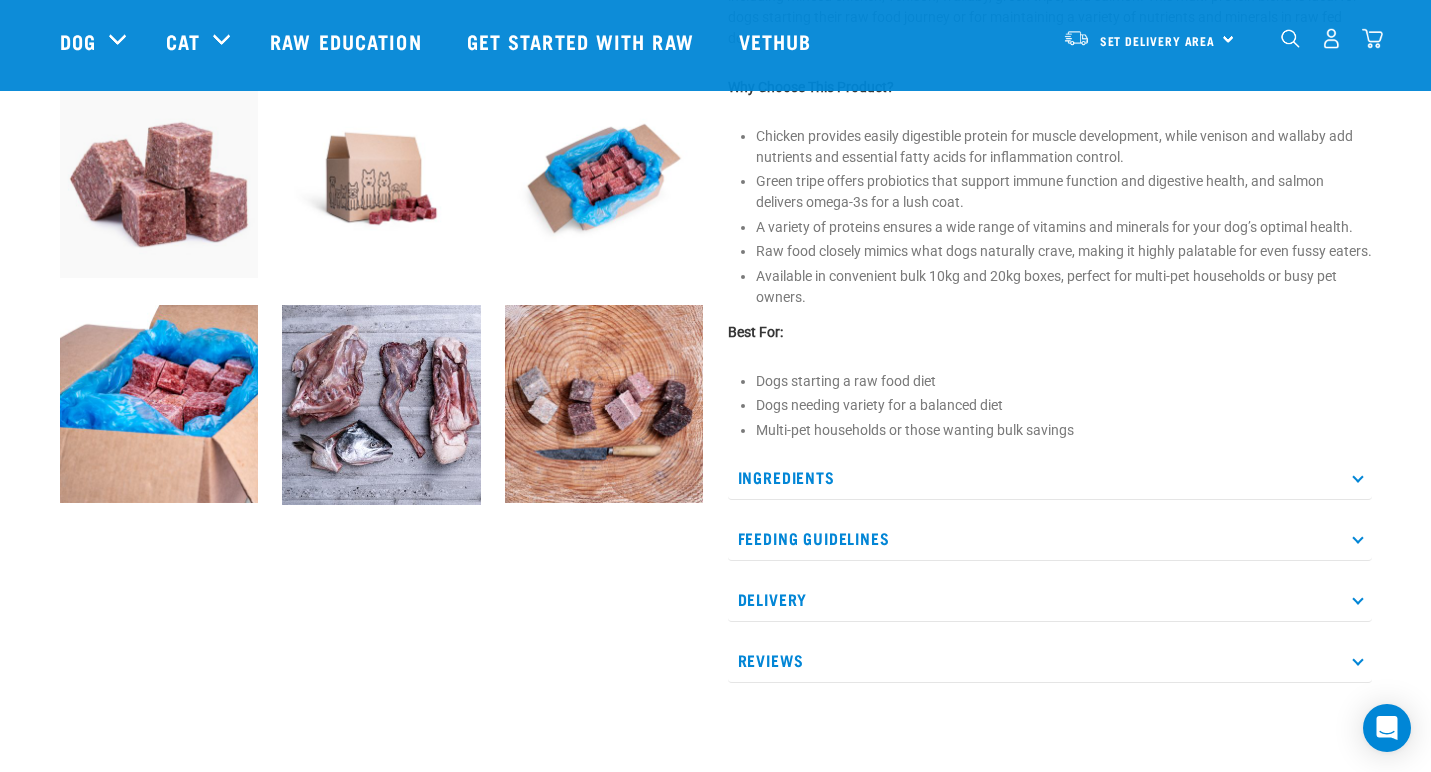 scroll, scrollTop: 734, scrollLeft: 0, axis: vertical 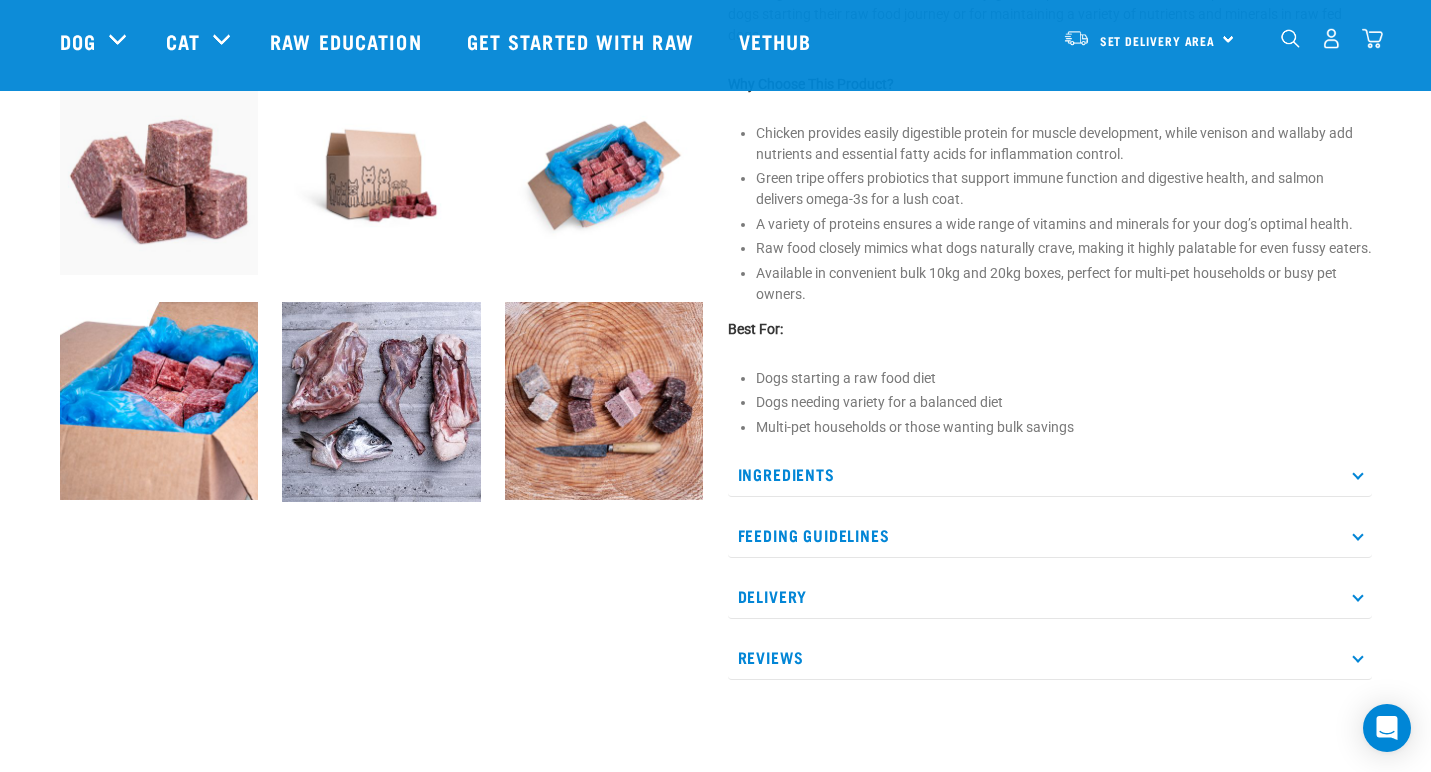 click at bounding box center [1357, 473] 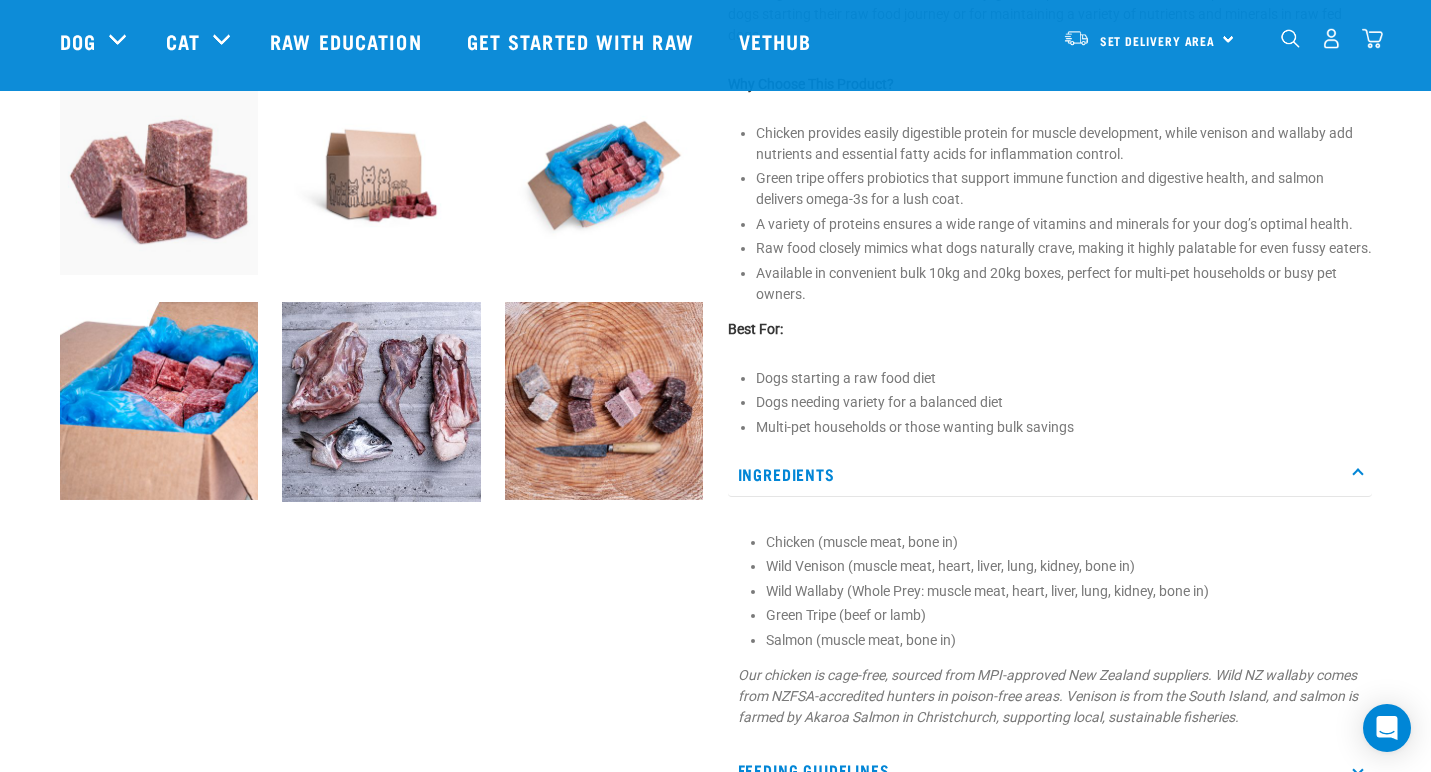 scroll, scrollTop: 736, scrollLeft: 0, axis: vertical 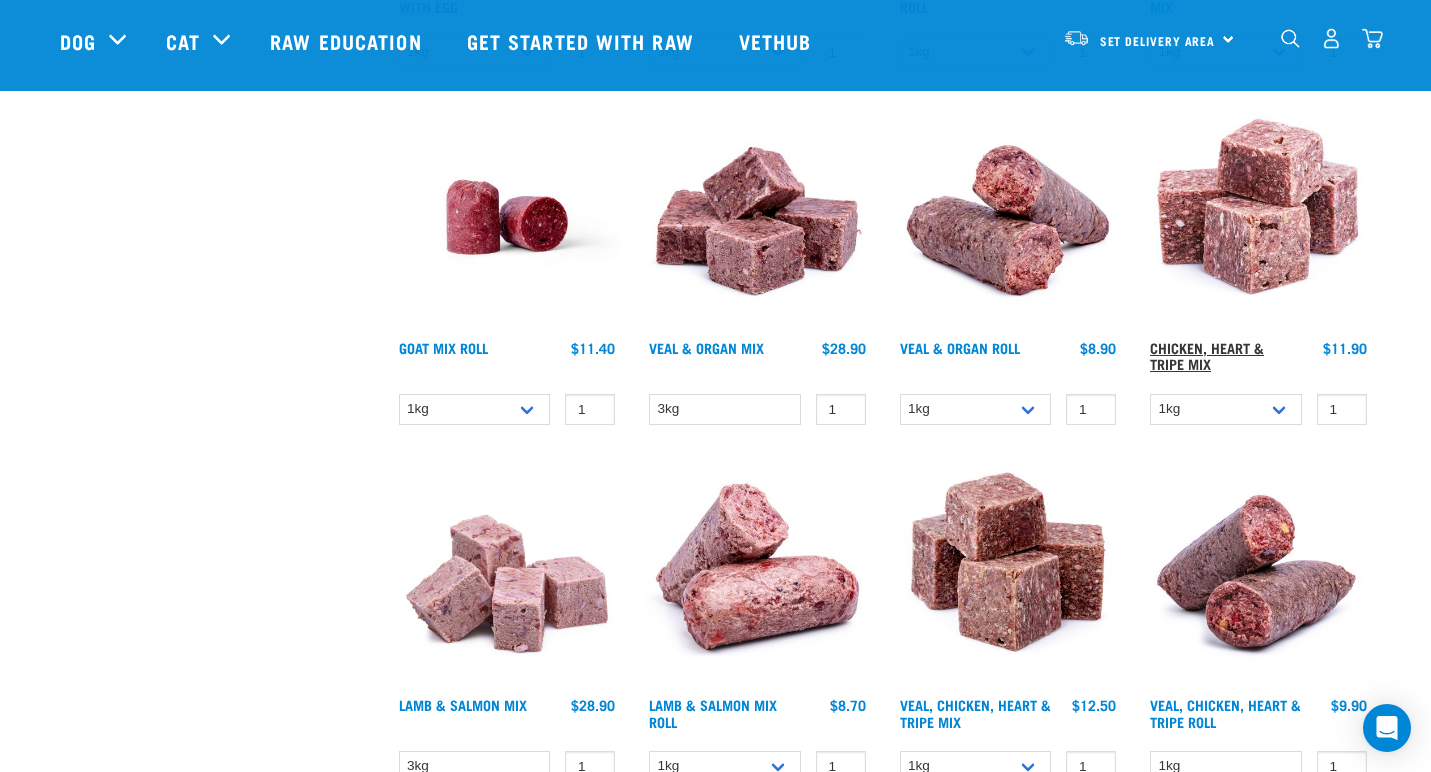 click on "Chicken, Heart & Tripe Mix" at bounding box center [1207, 355] 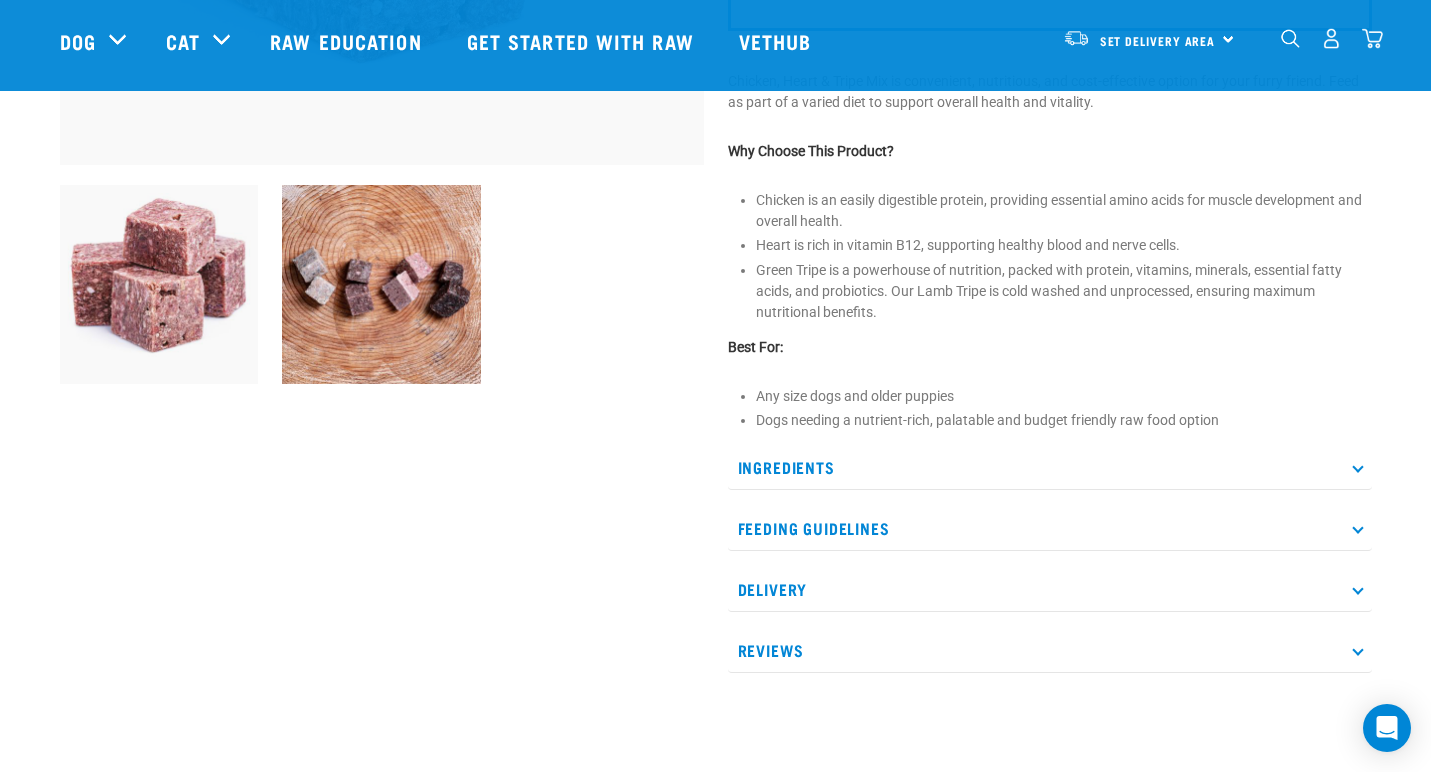 scroll, scrollTop: 667, scrollLeft: 0, axis: vertical 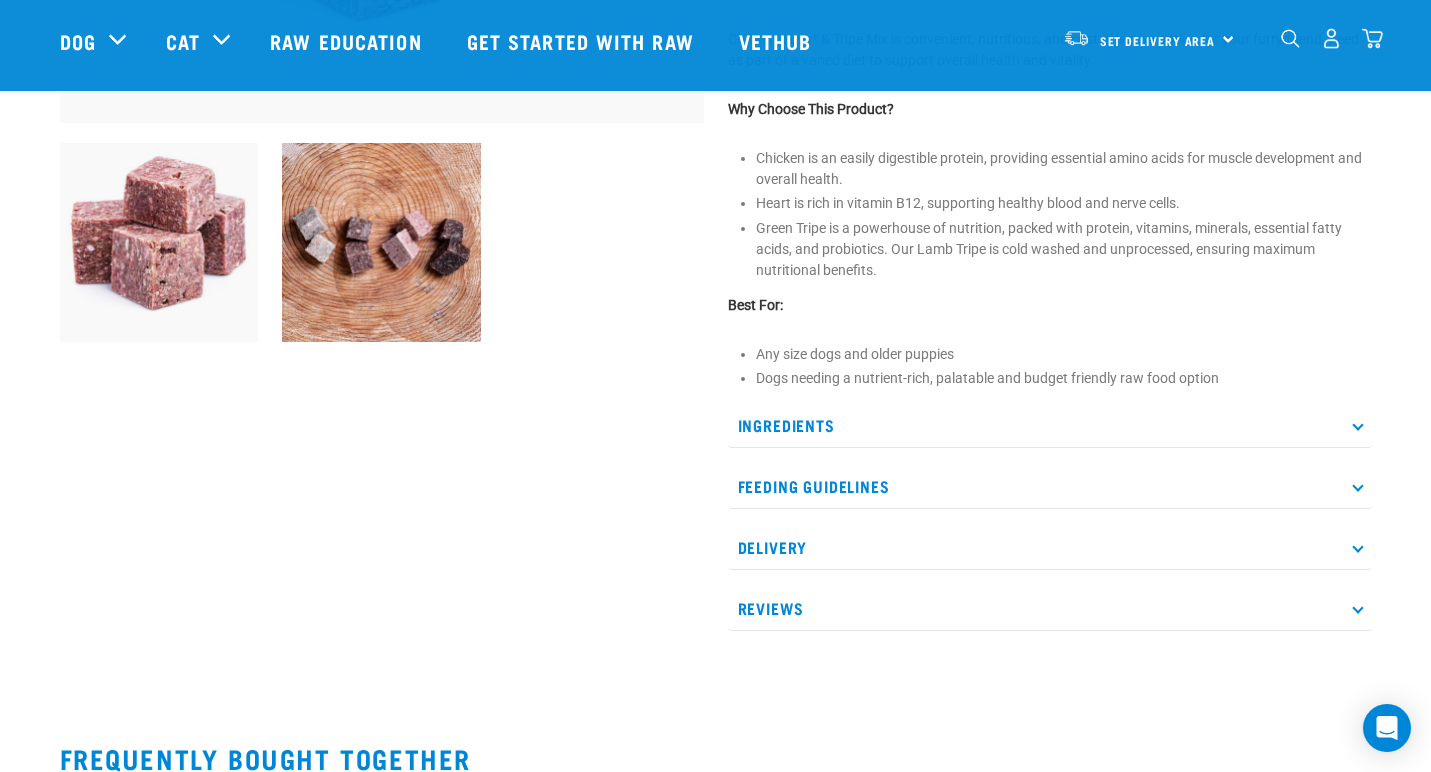 click at bounding box center [1357, 425] 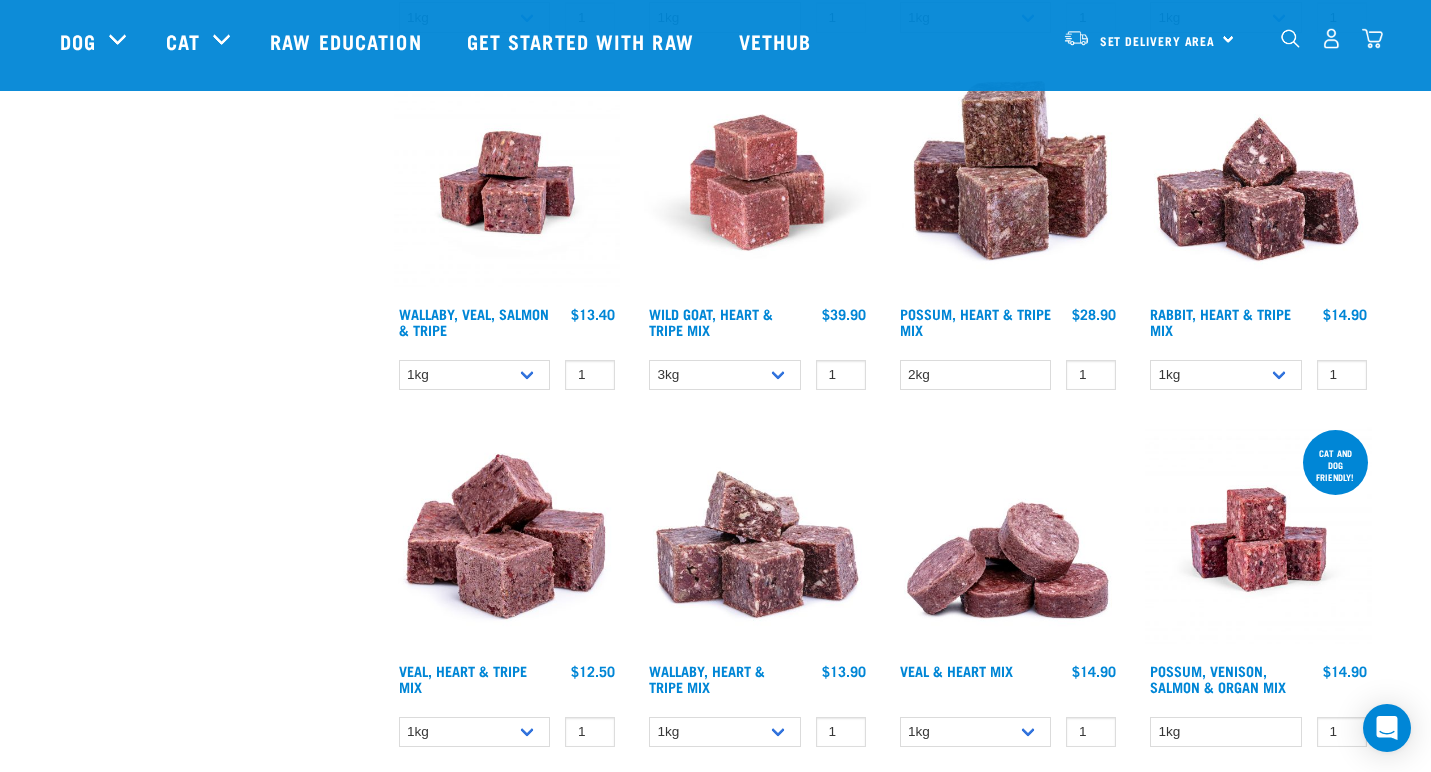 scroll, scrollTop: 2014, scrollLeft: 0, axis: vertical 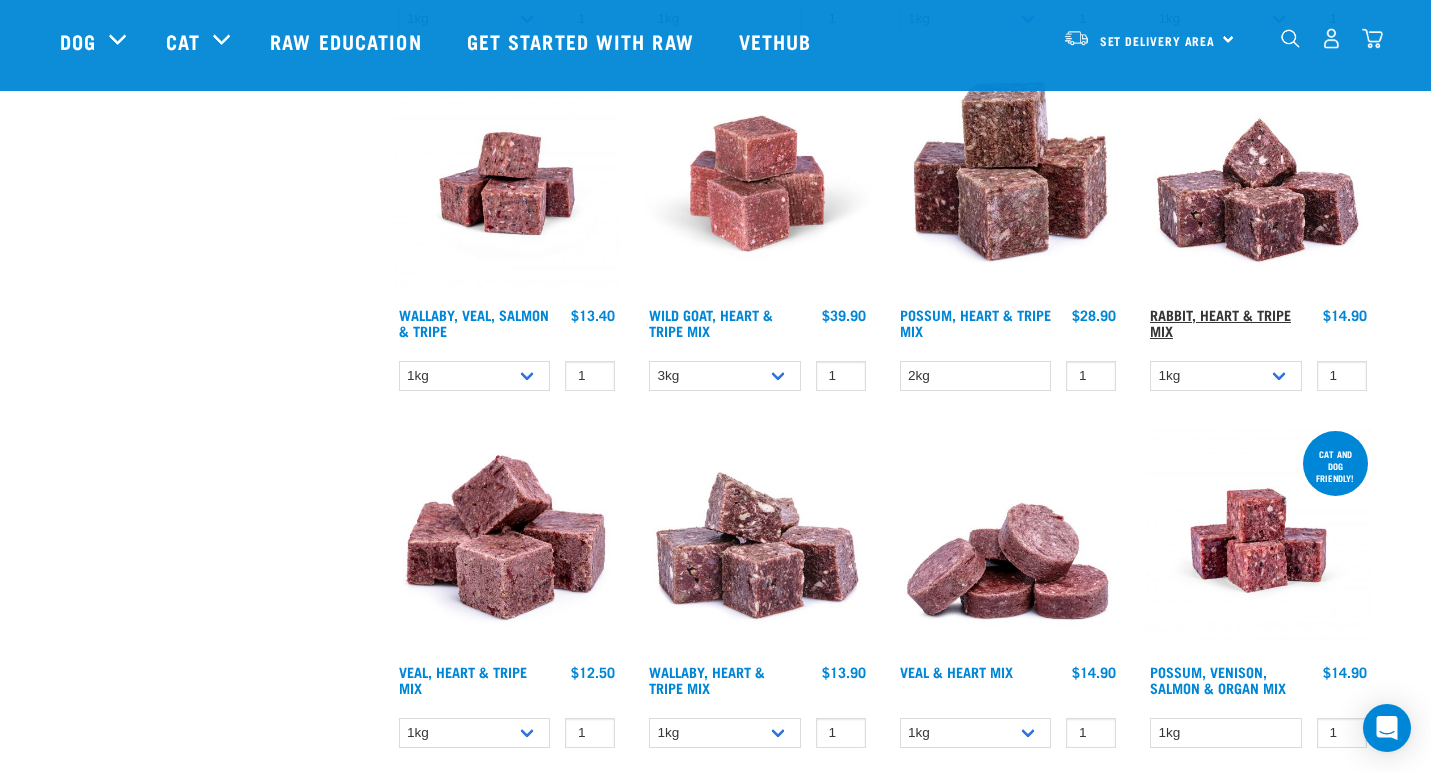 click on "Rabbit, Heart & Tripe Mix" at bounding box center (1220, 322) 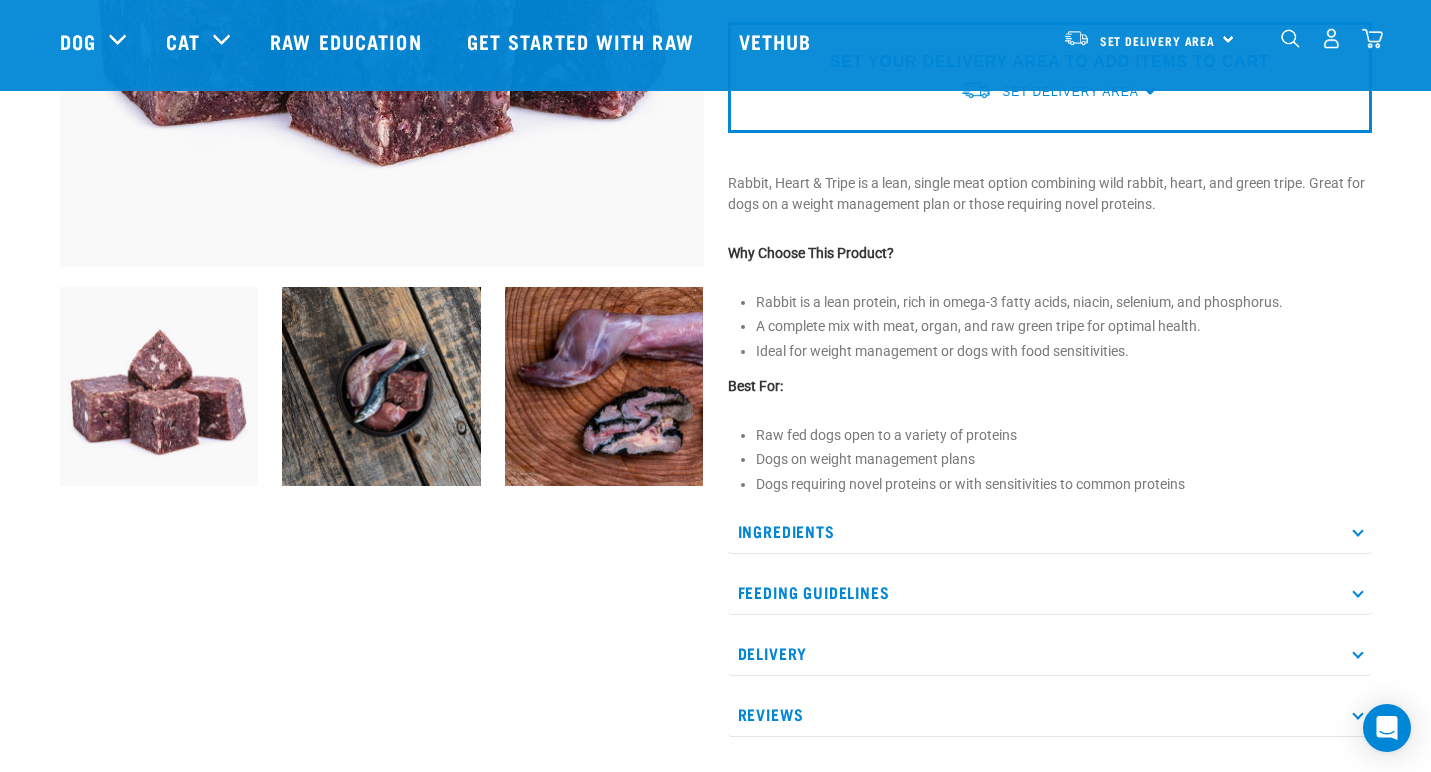 scroll, scrollTop: 525, scrollLeft: 0, axis: vertical 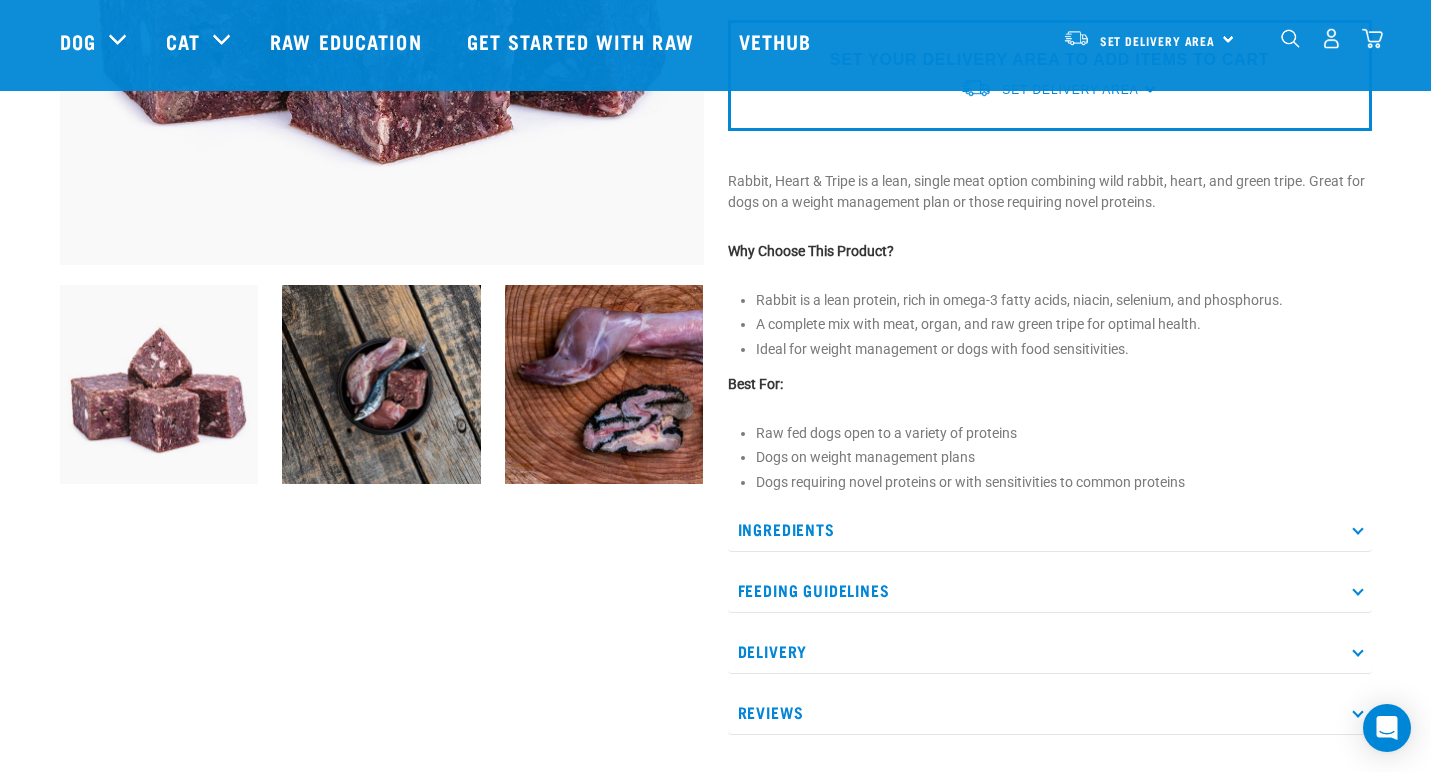 click on "Ingredients" at bounding box center [1050, 529] 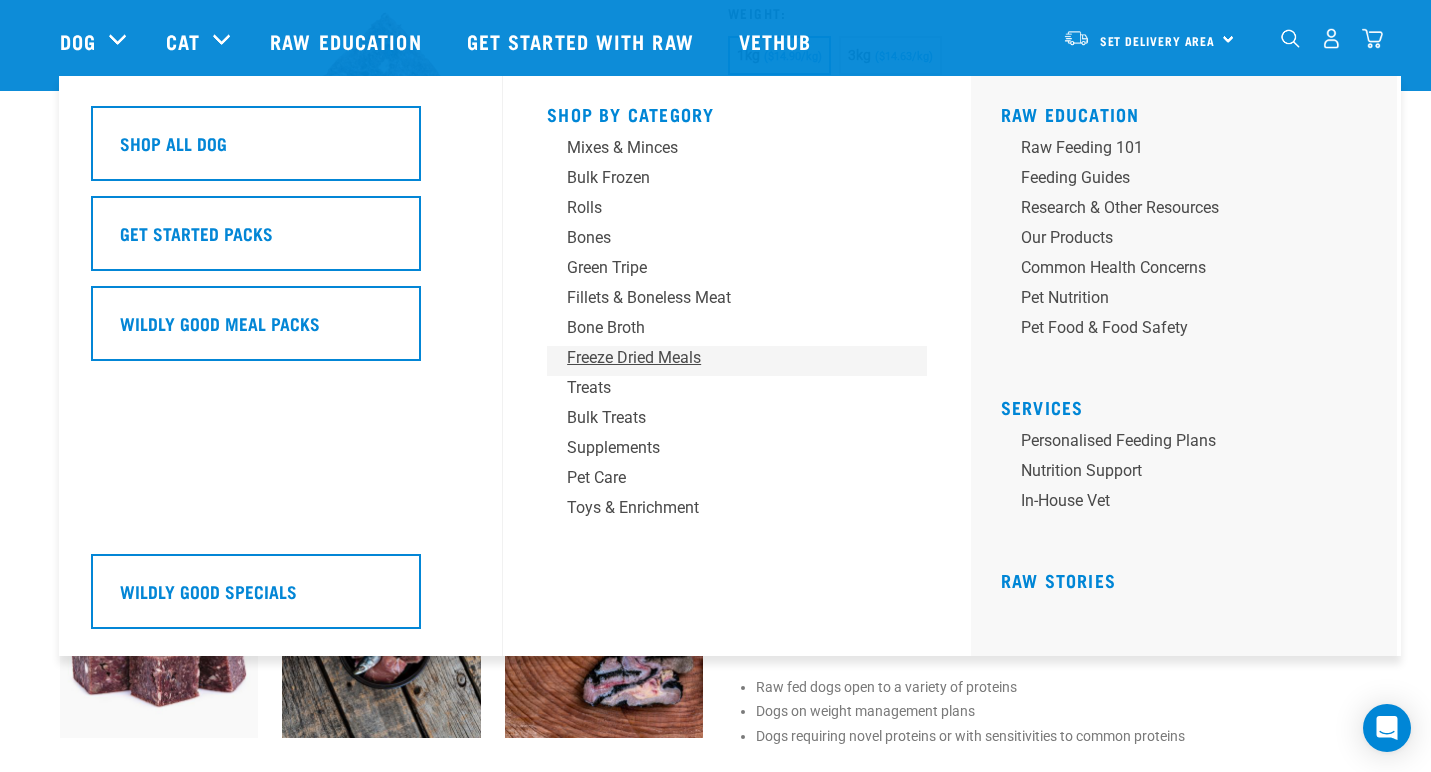 scroll, scrollTop: 0, scrollLeft: 0, axis: both 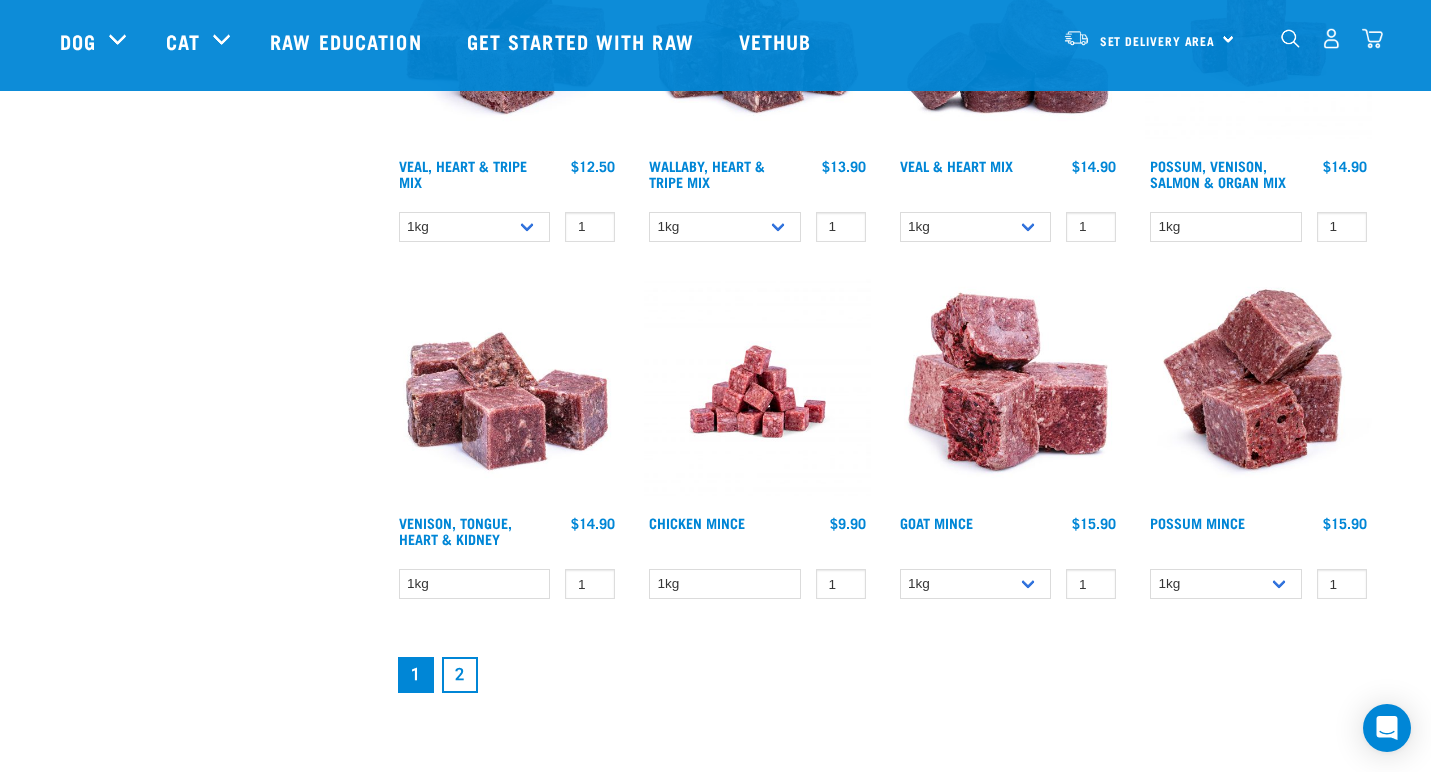 click on "2" at bounding box center (460, 675) 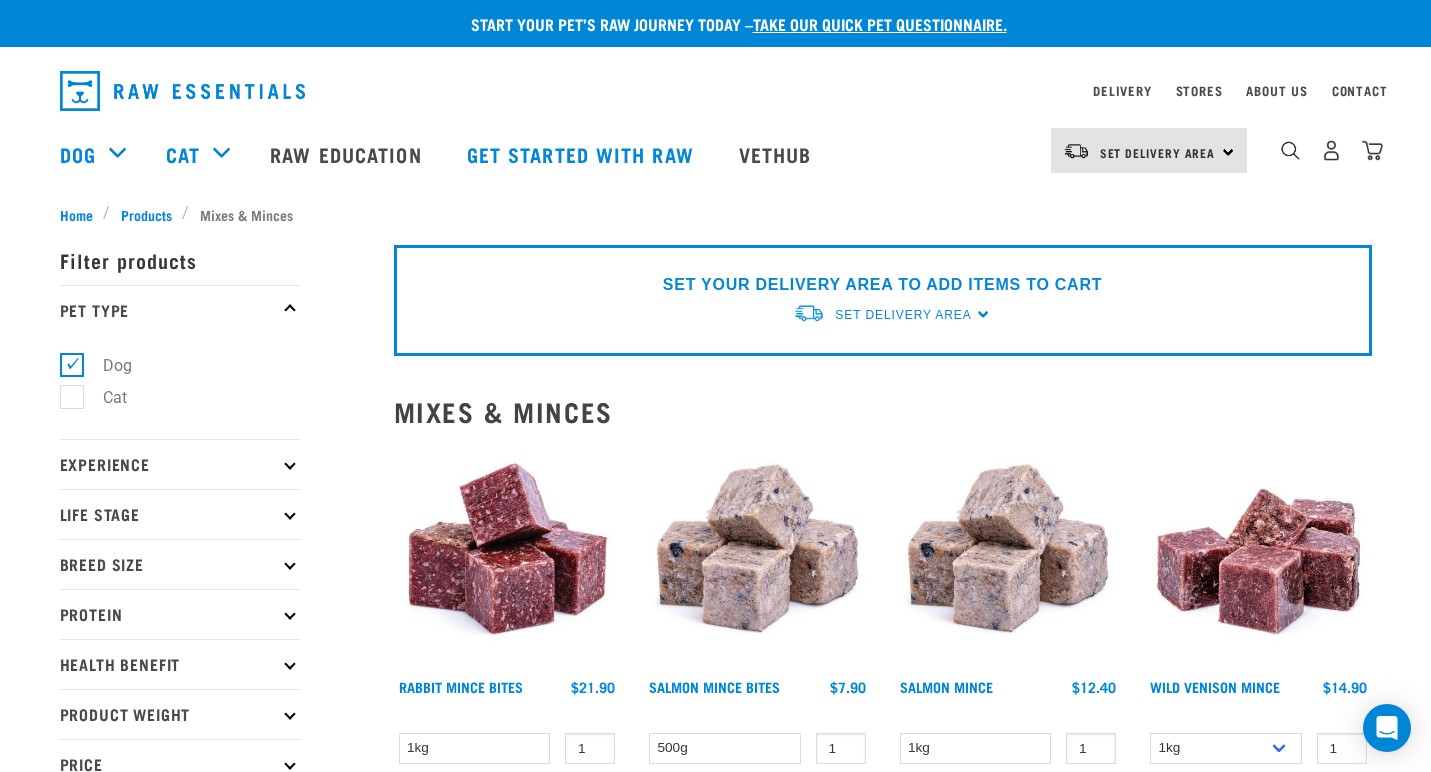 scroll, scrollTop: 0, scrollLeft: 0, axis: both 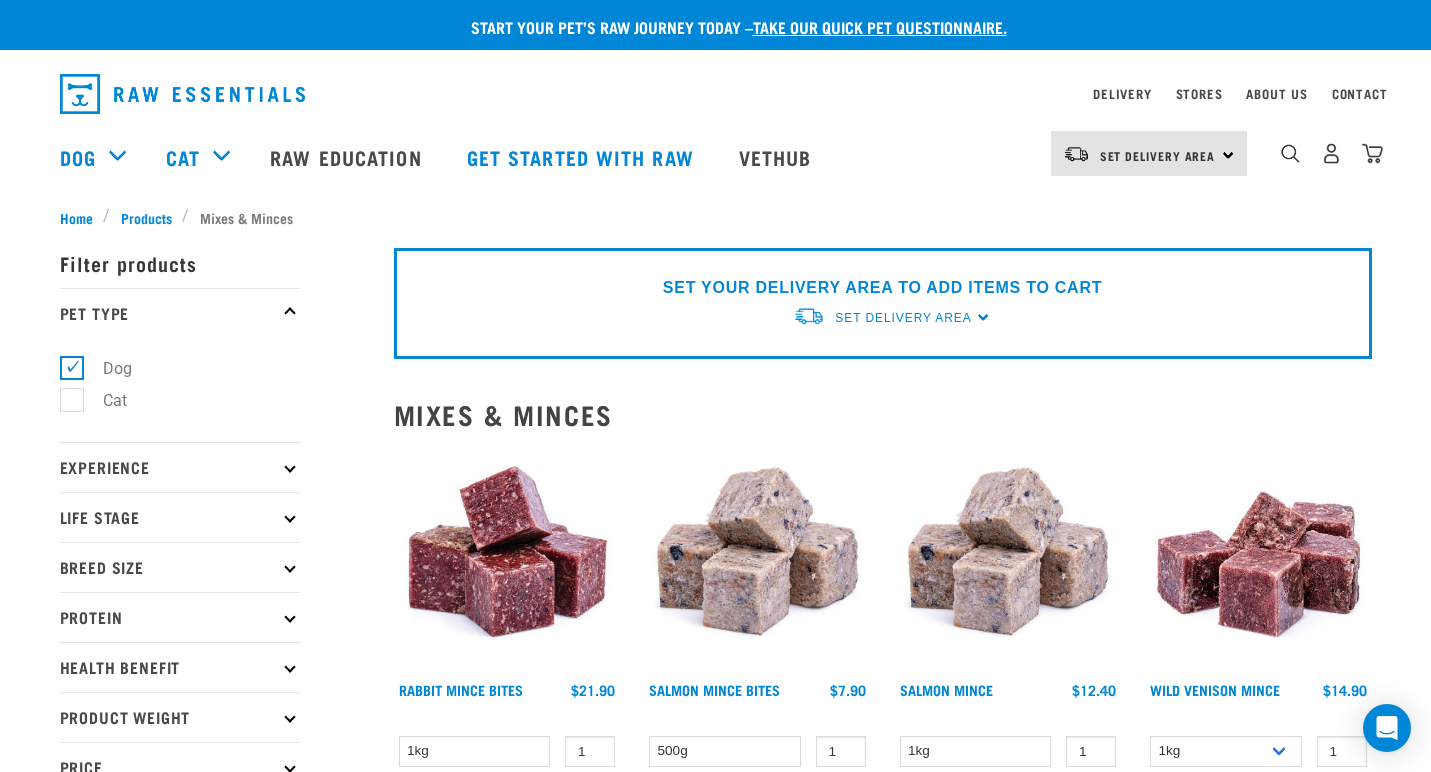 click on "Cat" at bounding box center [103, 400] 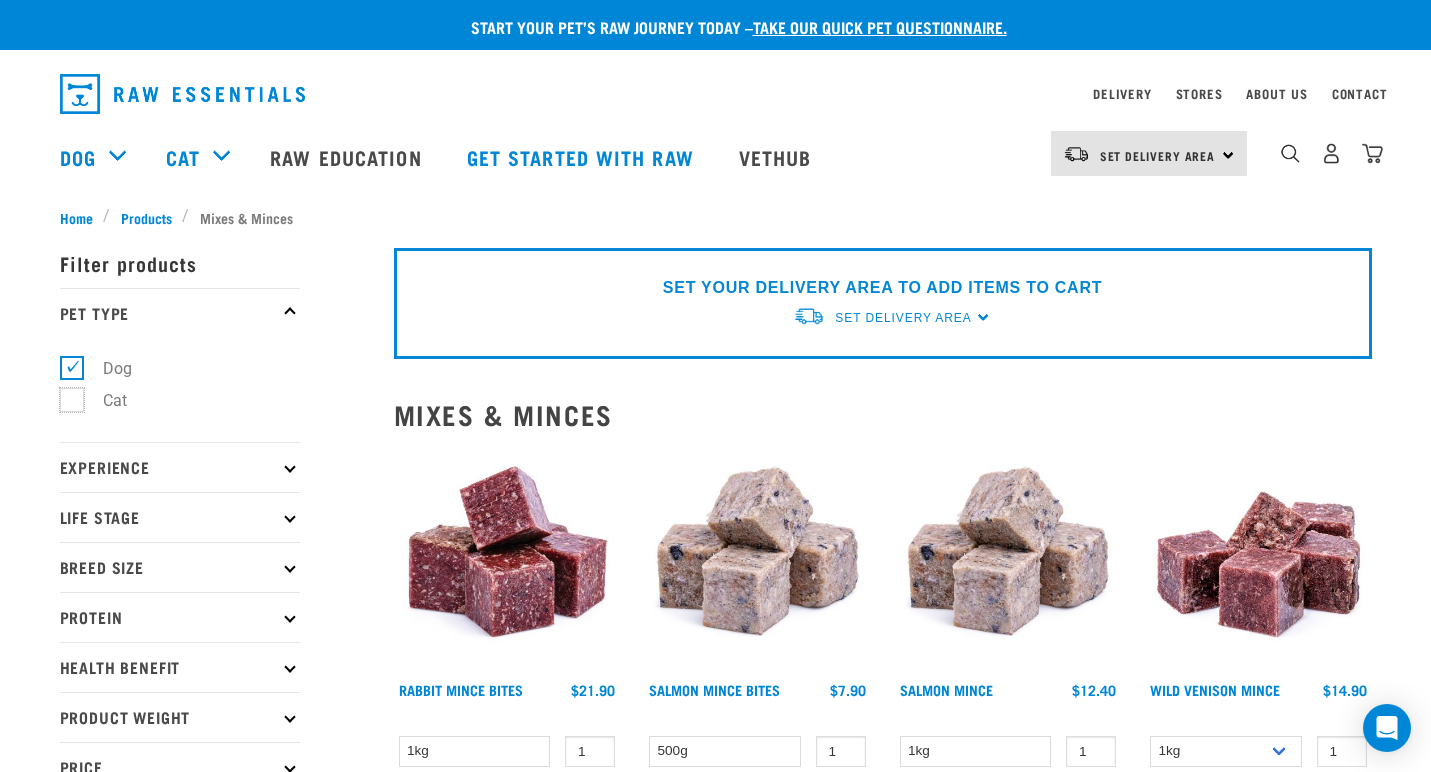 click on "Cat" at bounding box center [66, 397] 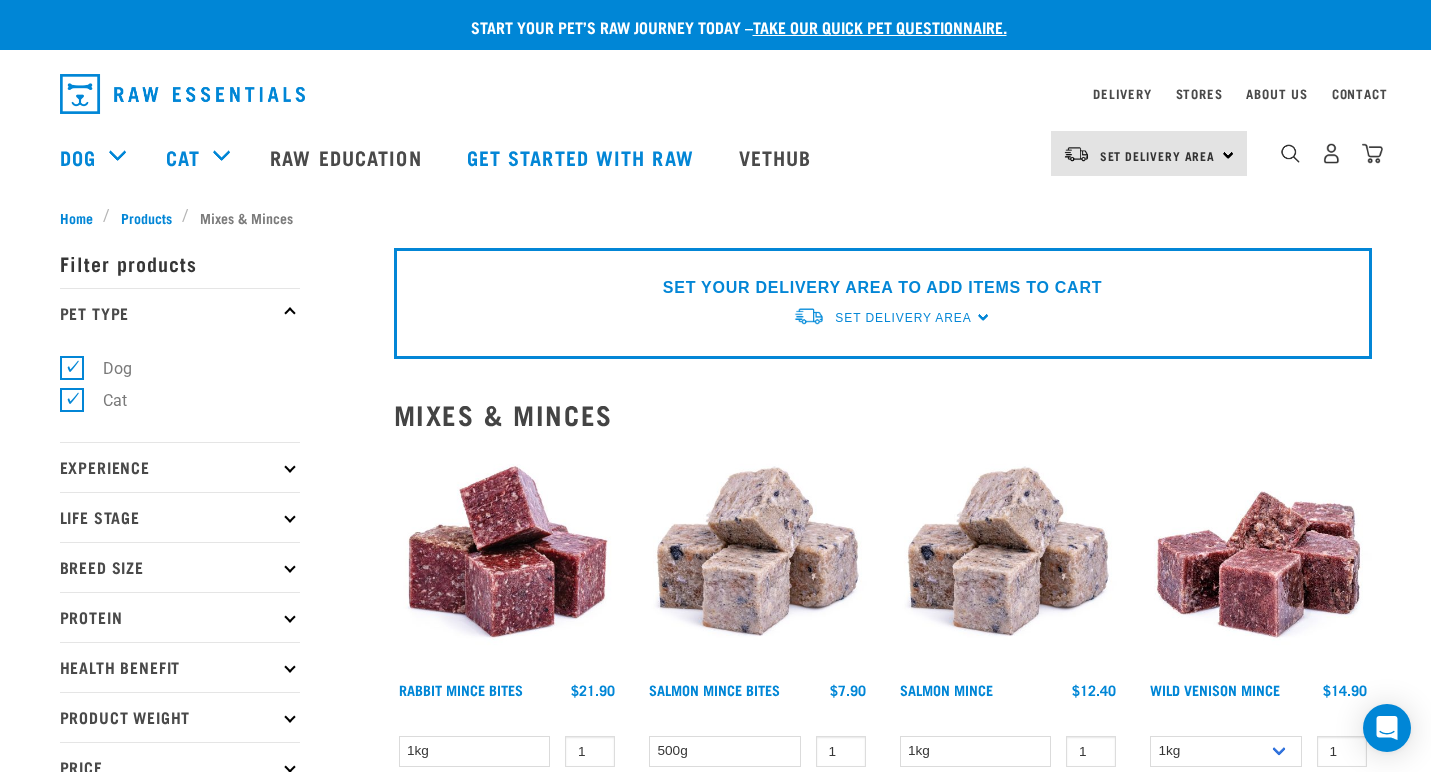 click on "Dog" at bounding box center [105, 368] 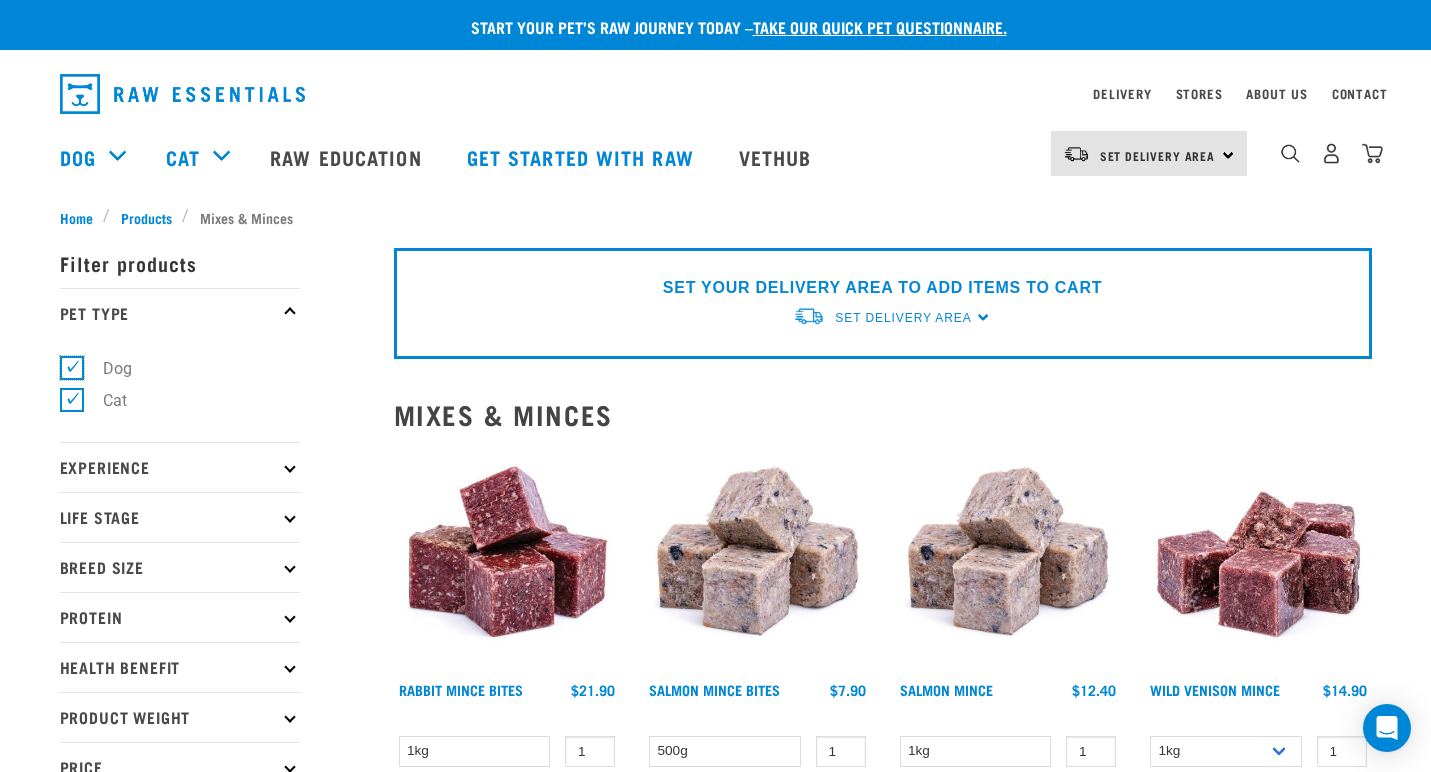 checkbox on "false" 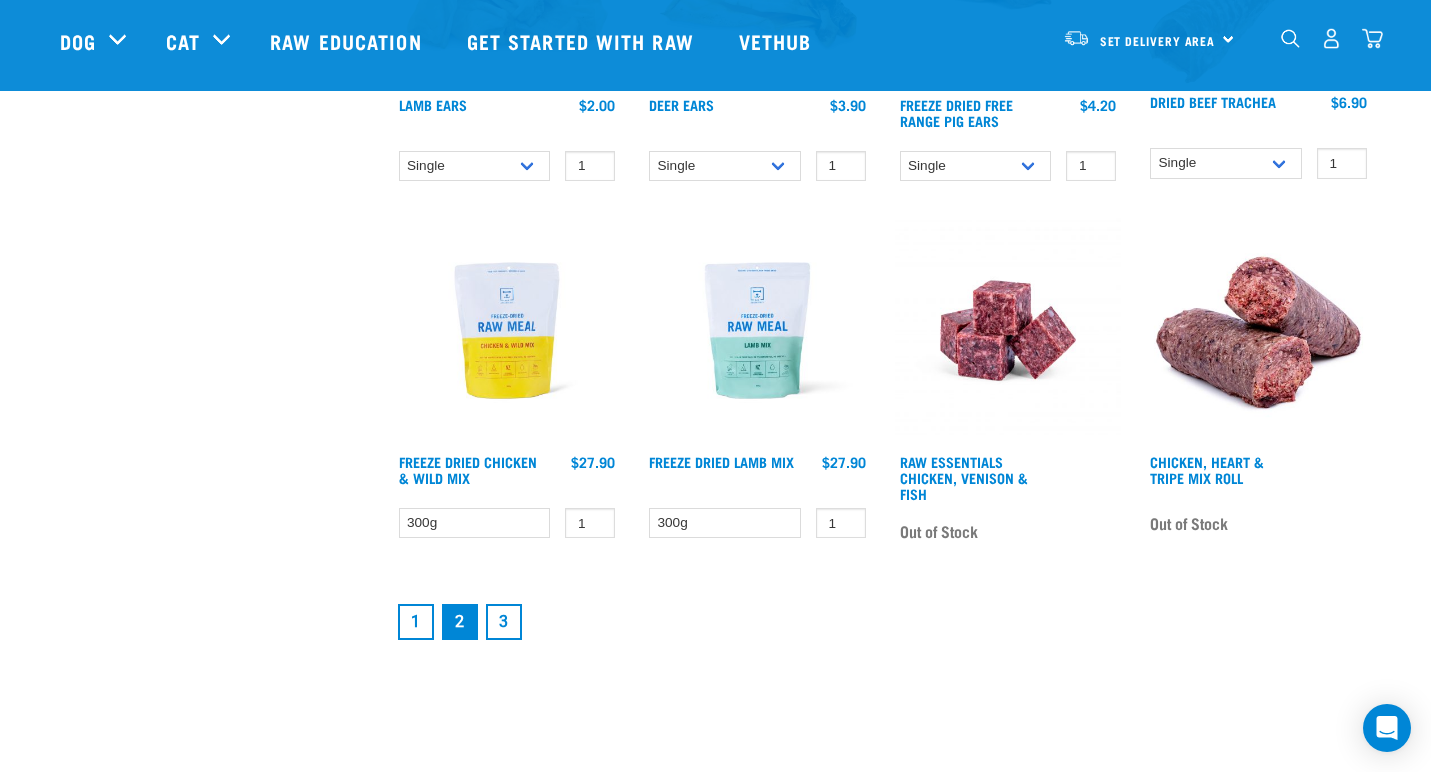 scroll, scrollTop: 2702, scrollLeft: 0, axis: vertical 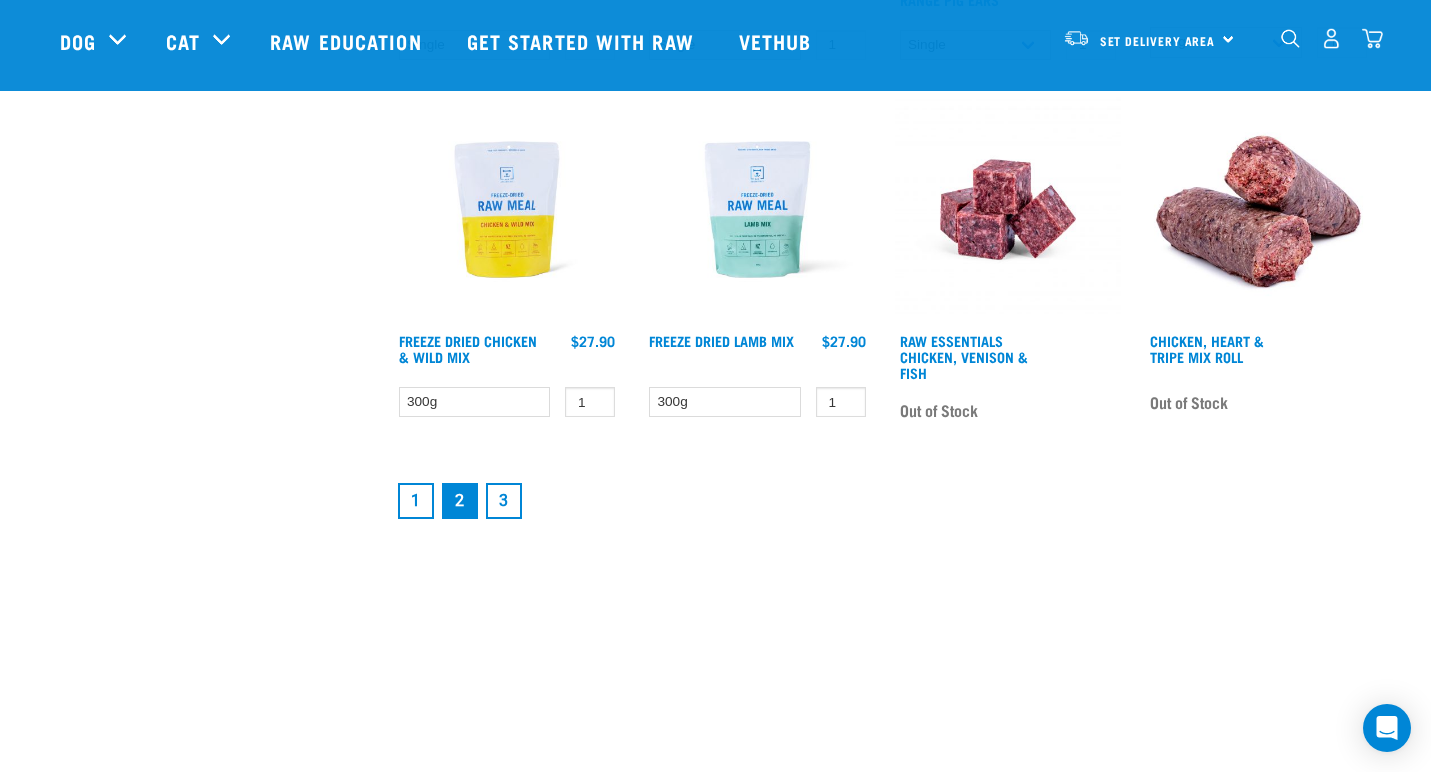 click on "3" at bounding box center [504, 501] 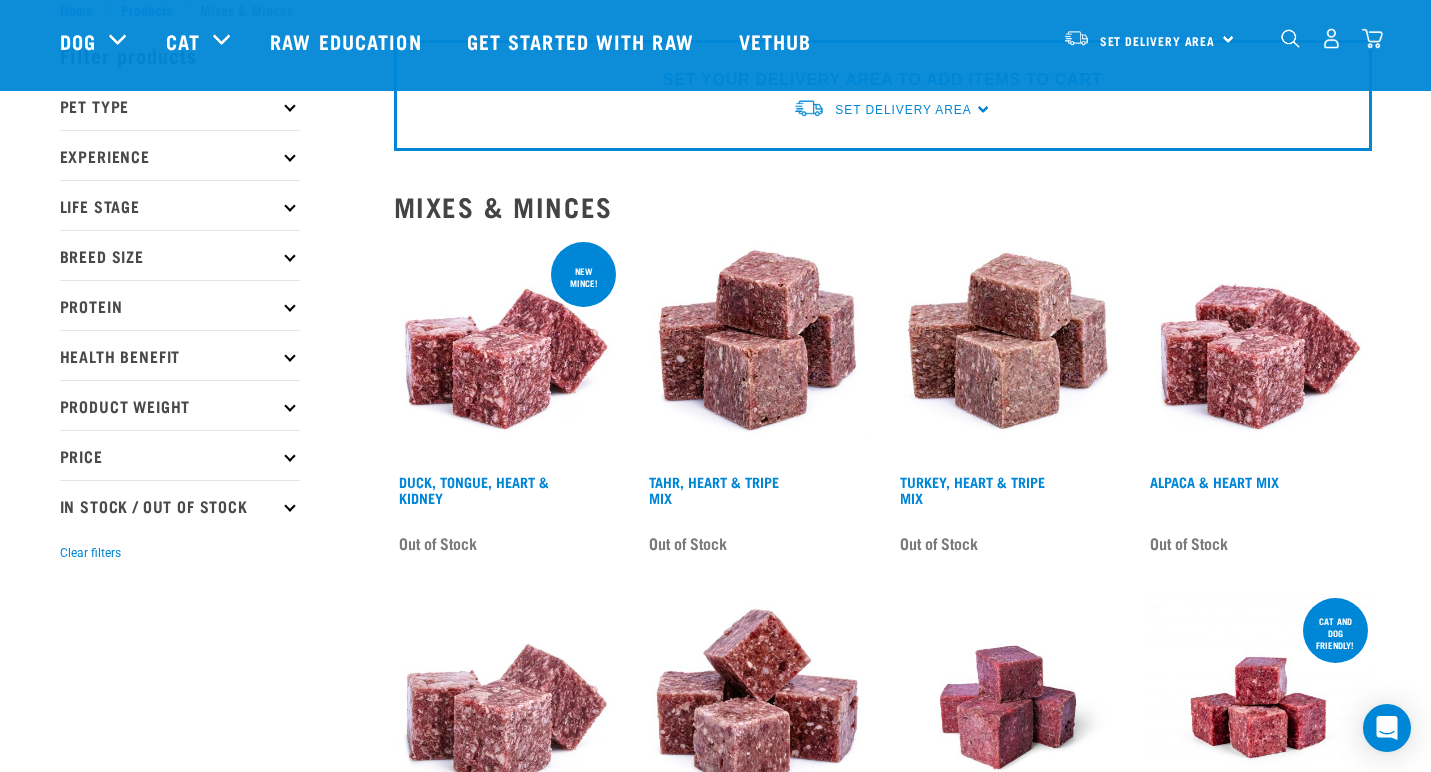 scroll, scrollTop: 0, scrollLeft: 0, axis: both 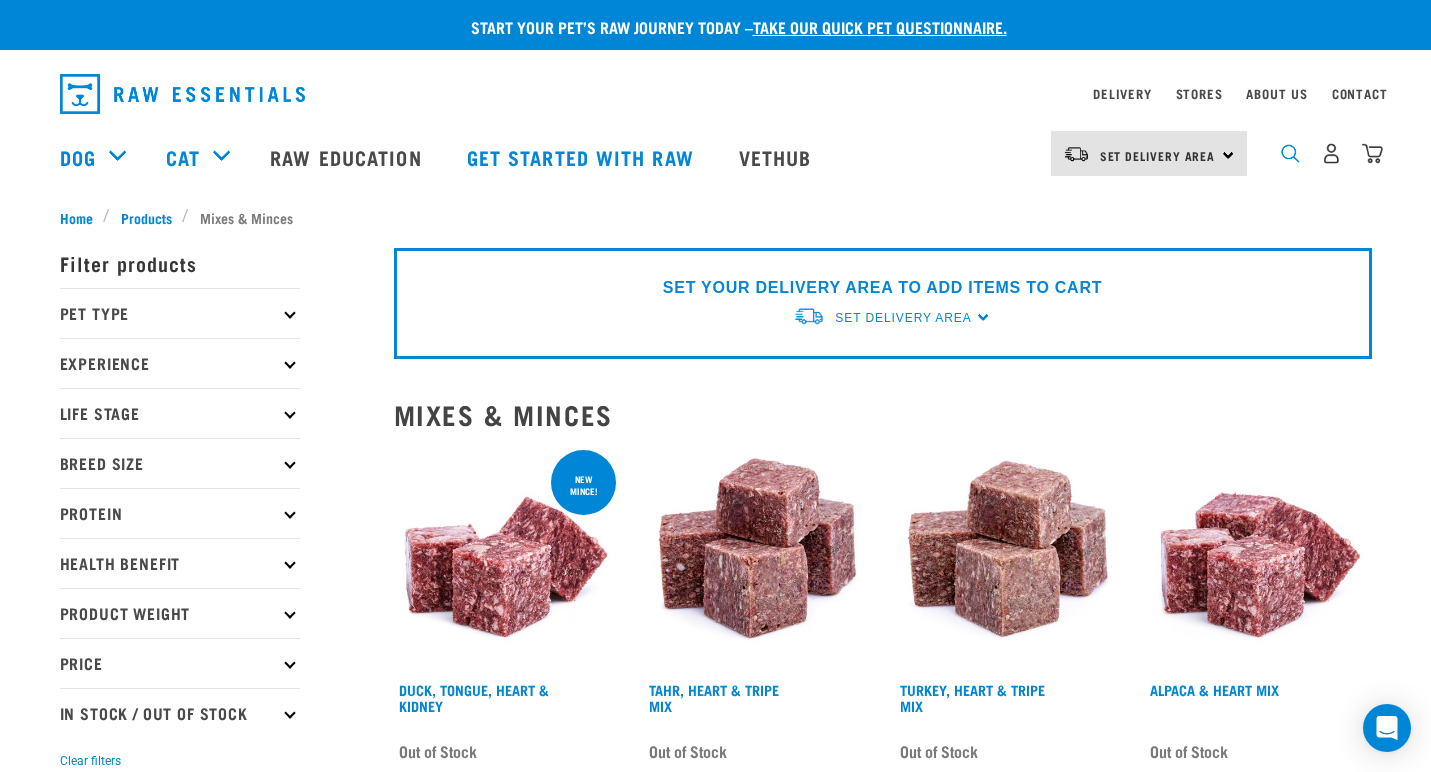click at bounding box center (1290, 153) 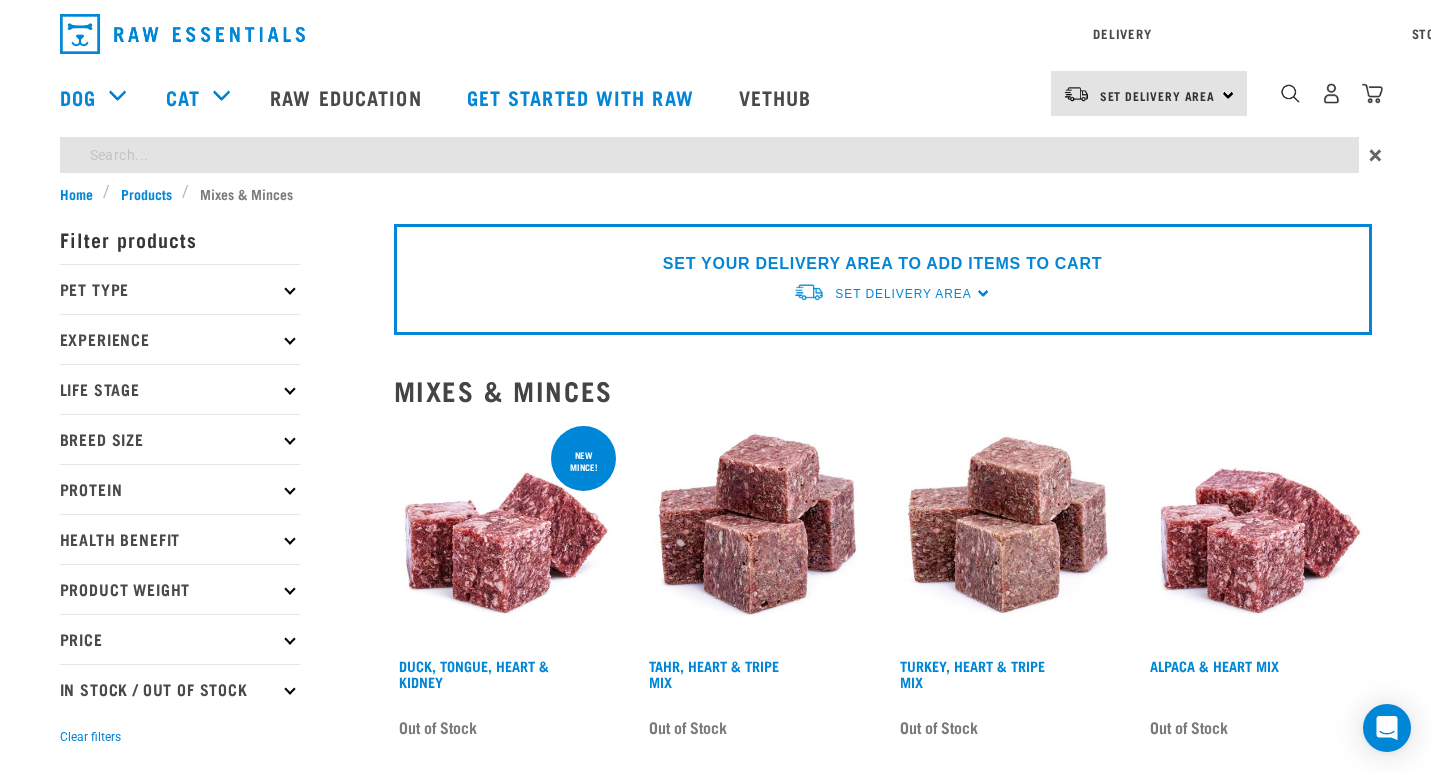 click at bounding box center (709, 155) 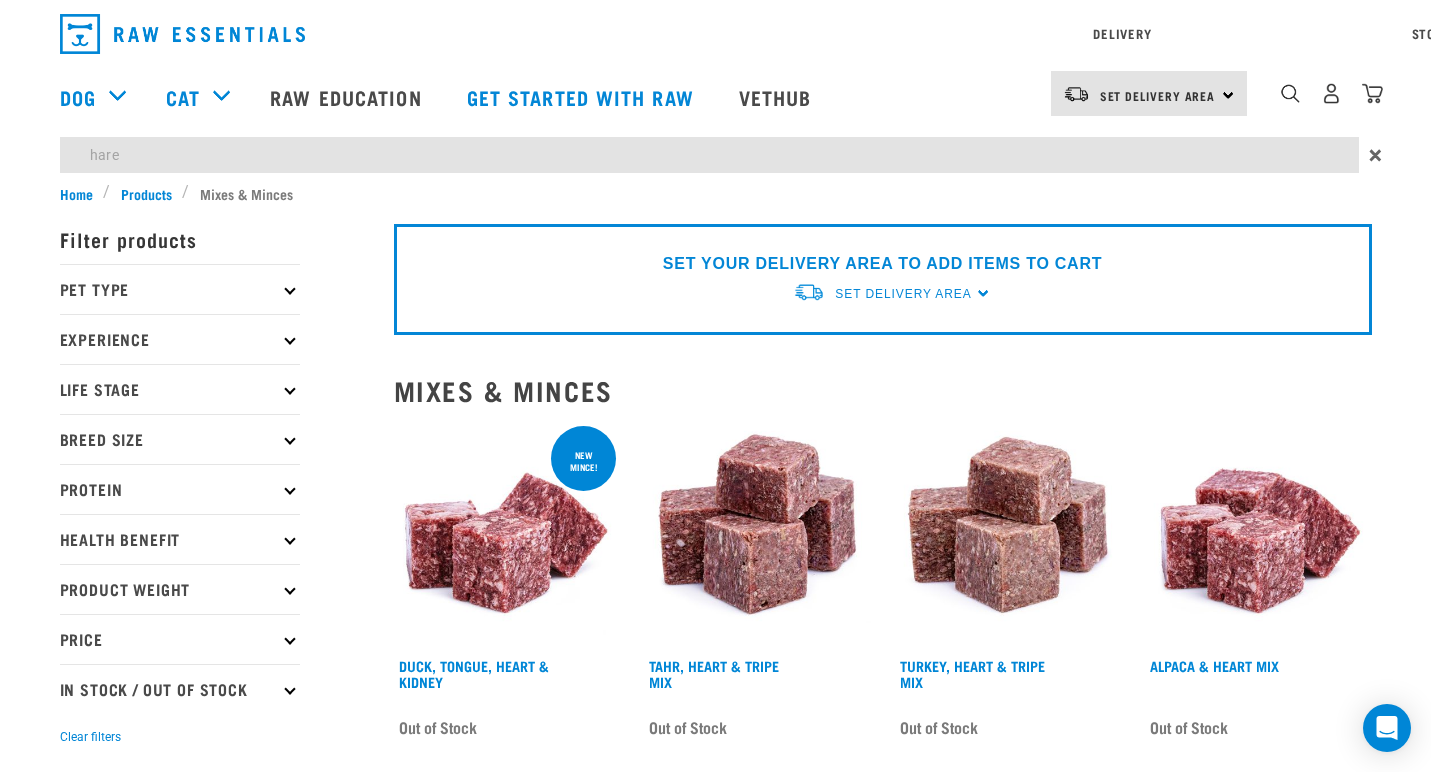 type on "hare" 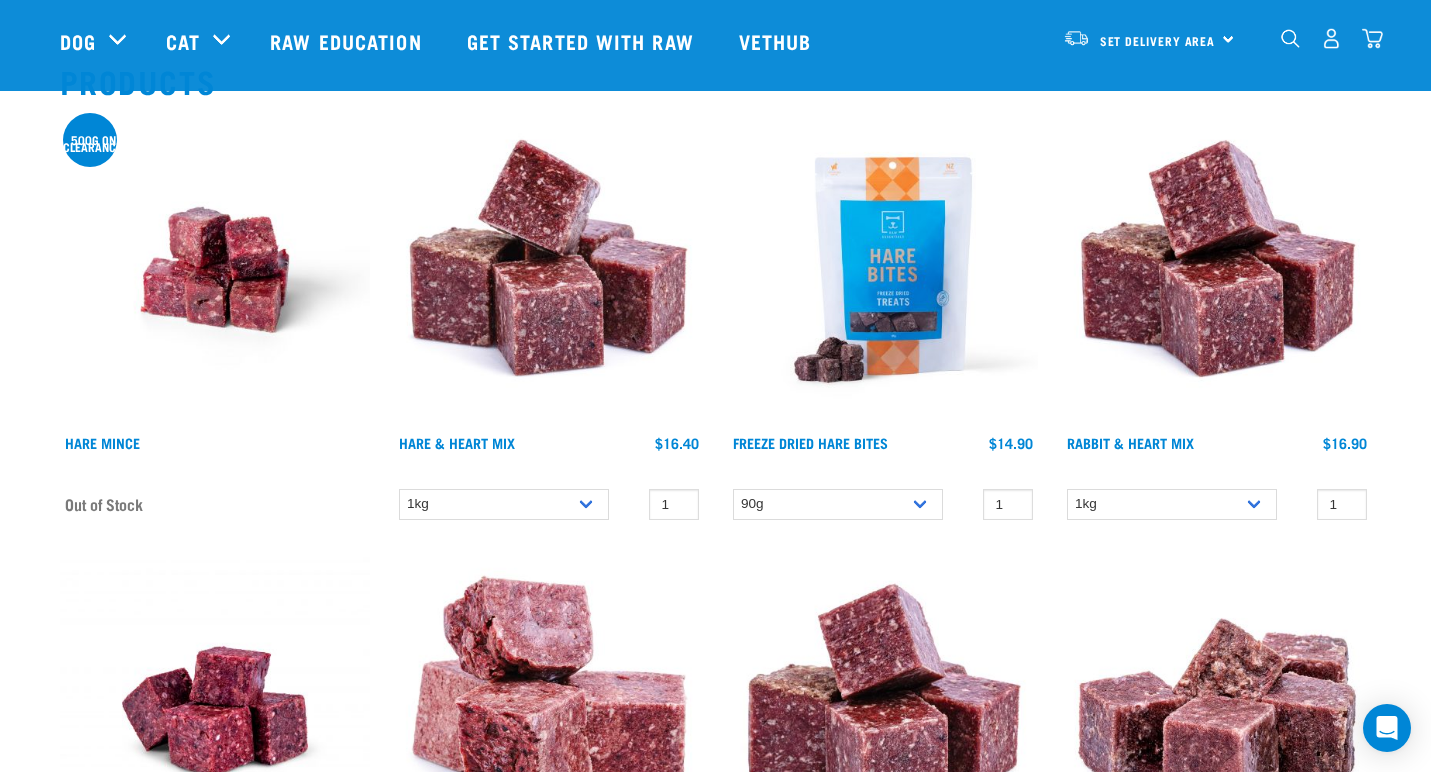 scroll, scrollTop: 187, scrollLeft: 0, axis: vertical 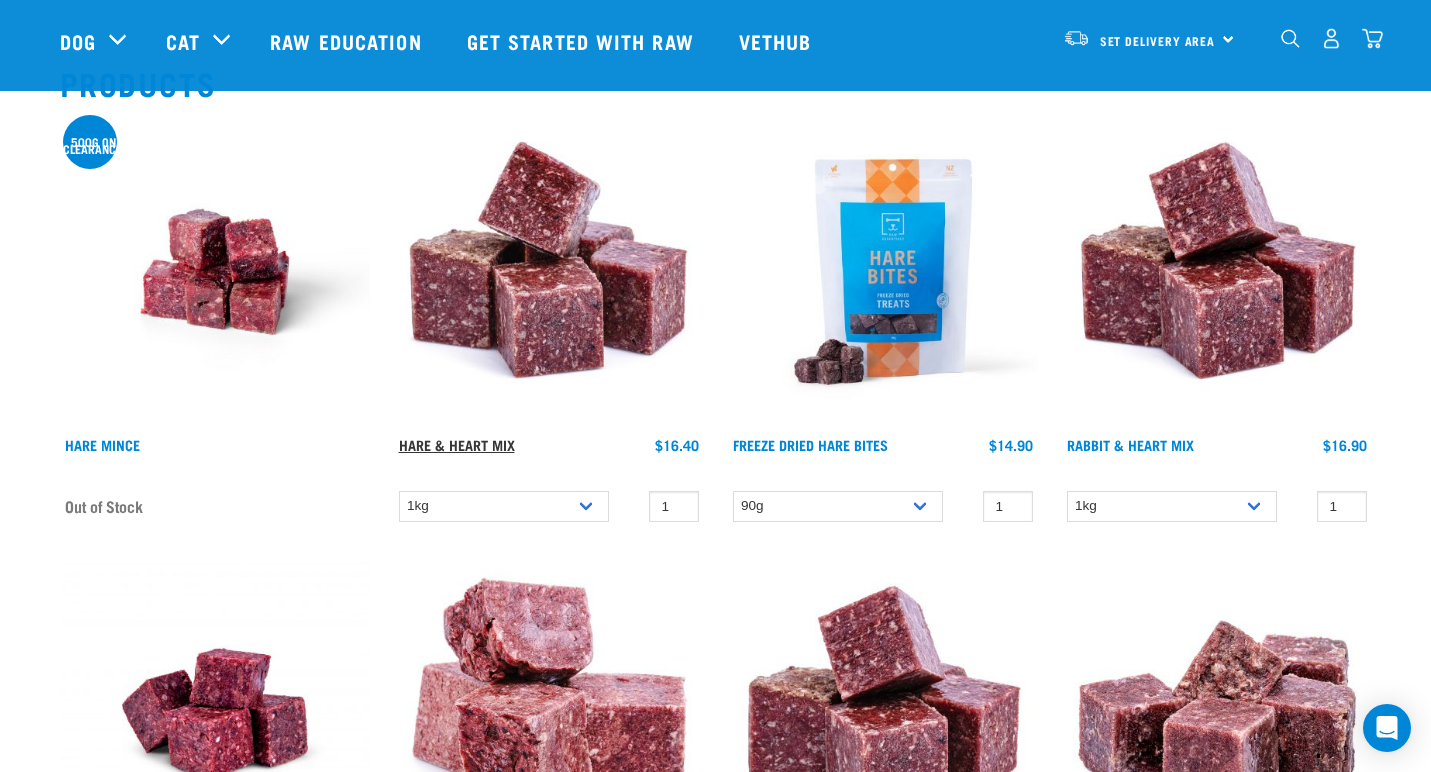 click on "Hare & Heart Mix" at bounding box center [457, 444] 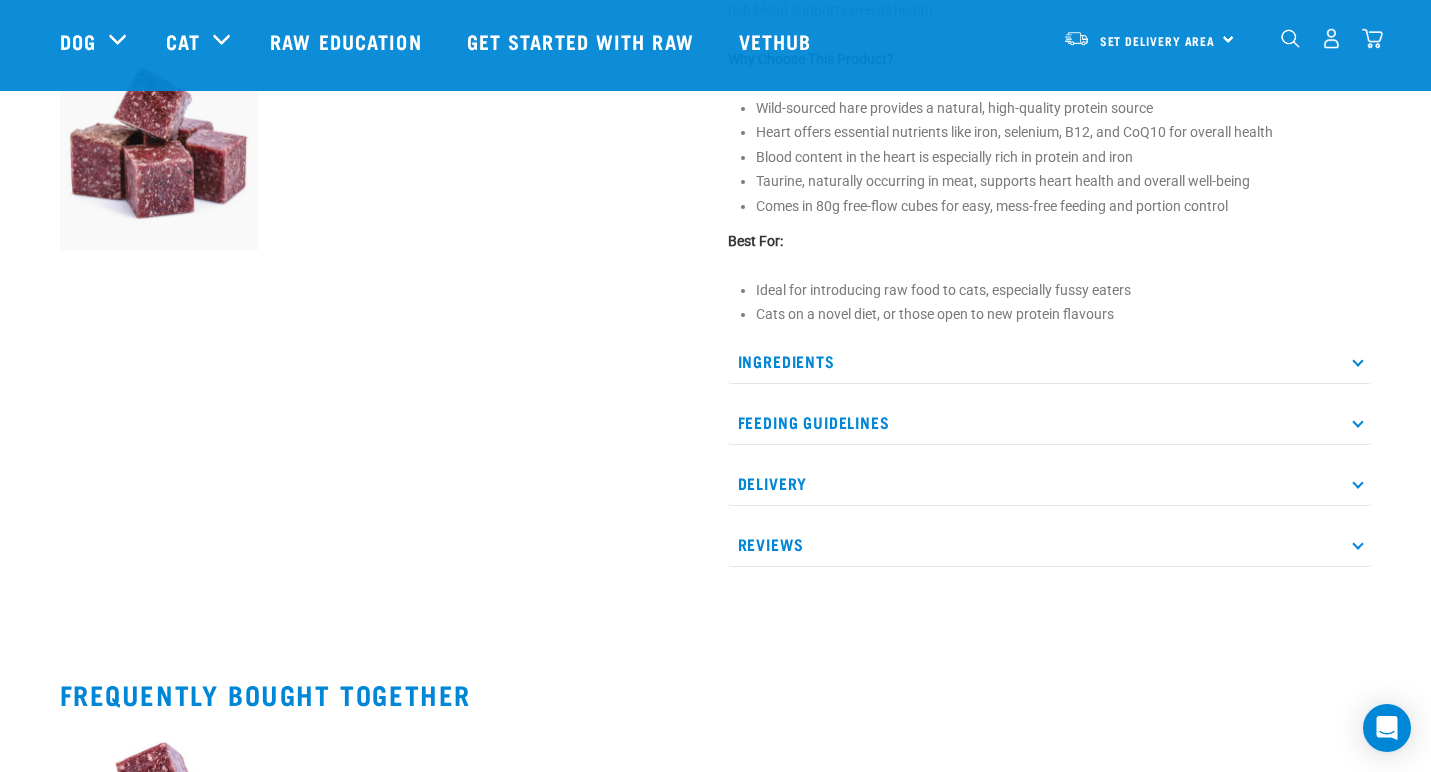 scroll, scrollTop: 772, scrollLeft: 0, axis: vertical 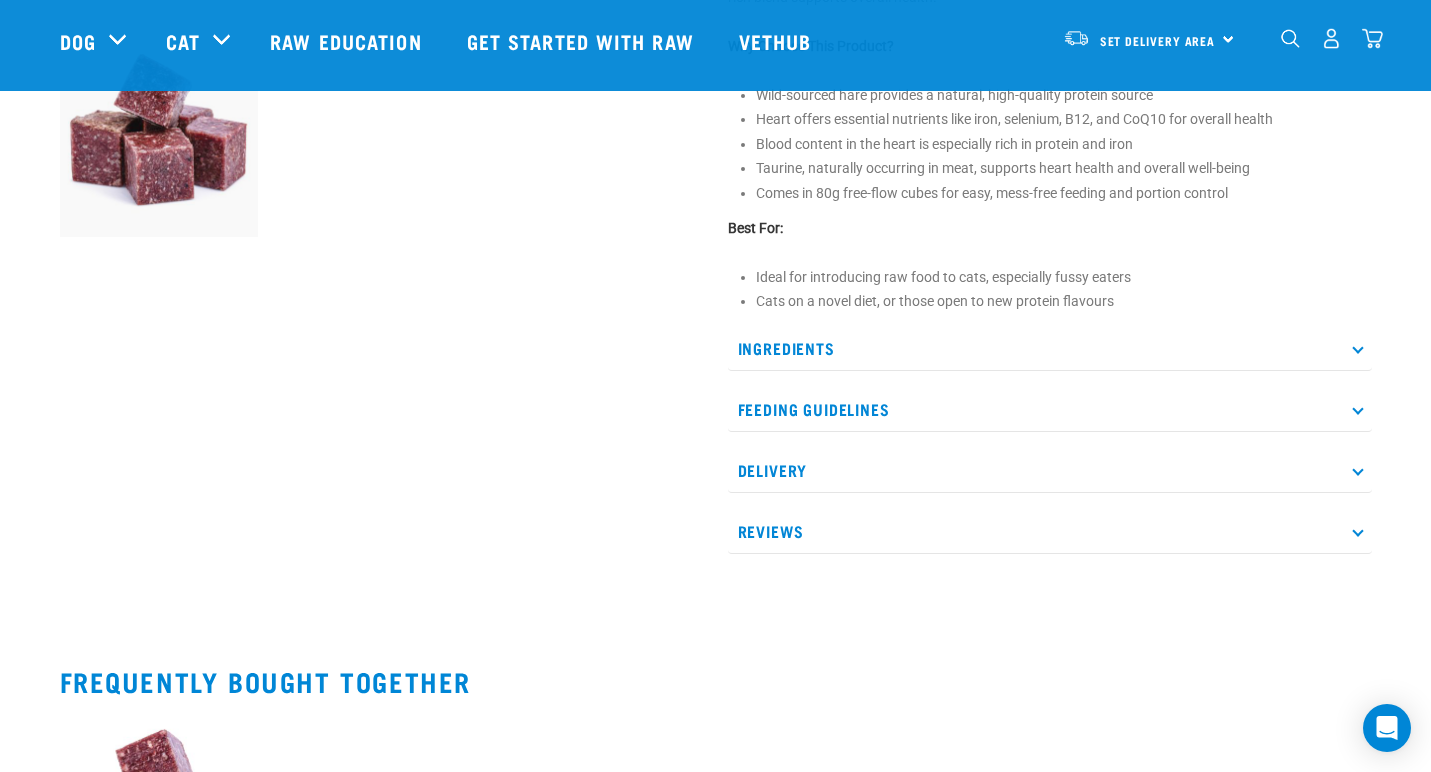 click on "Ingredients" at bounding box center (1050, 348) 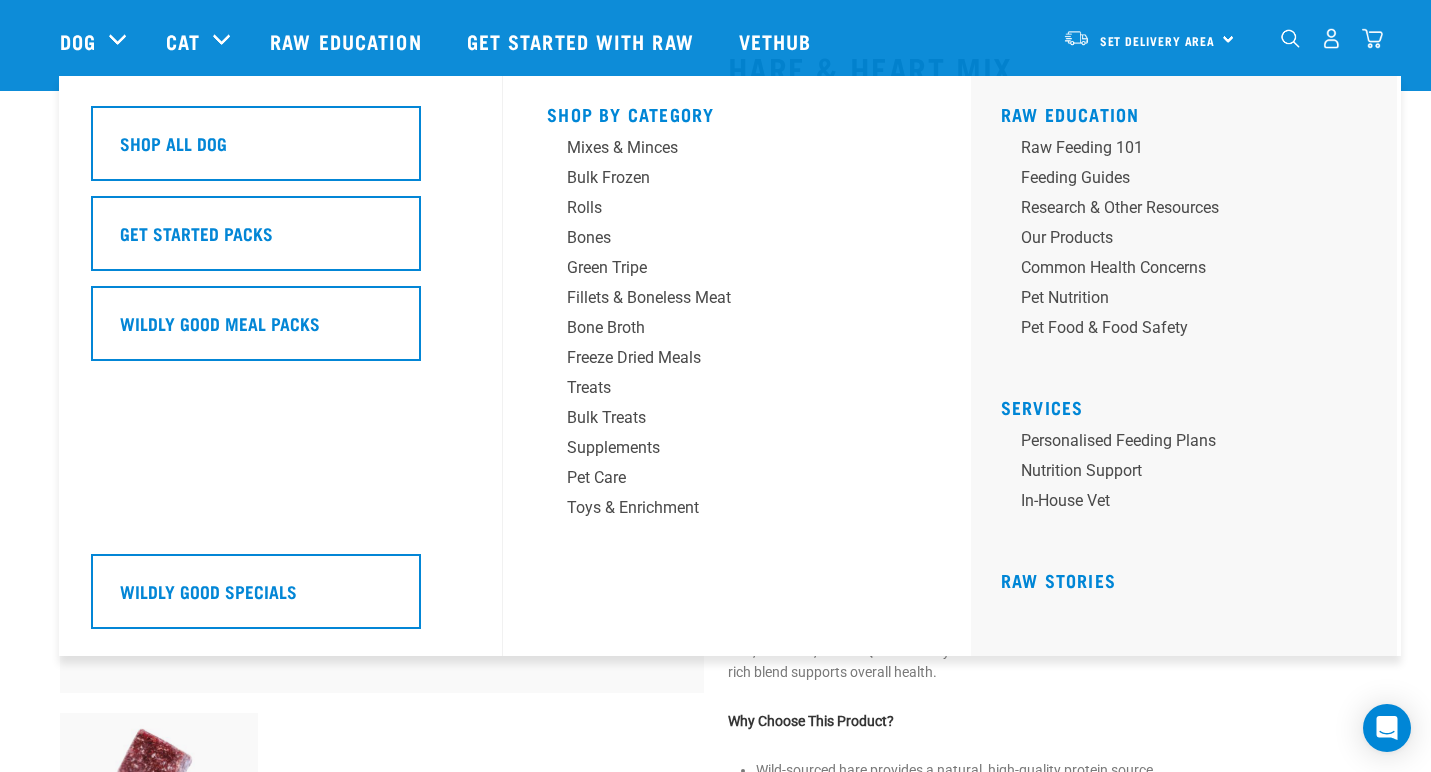 scroll, scrollTop: 0, scrollLeft: 0, axis: both 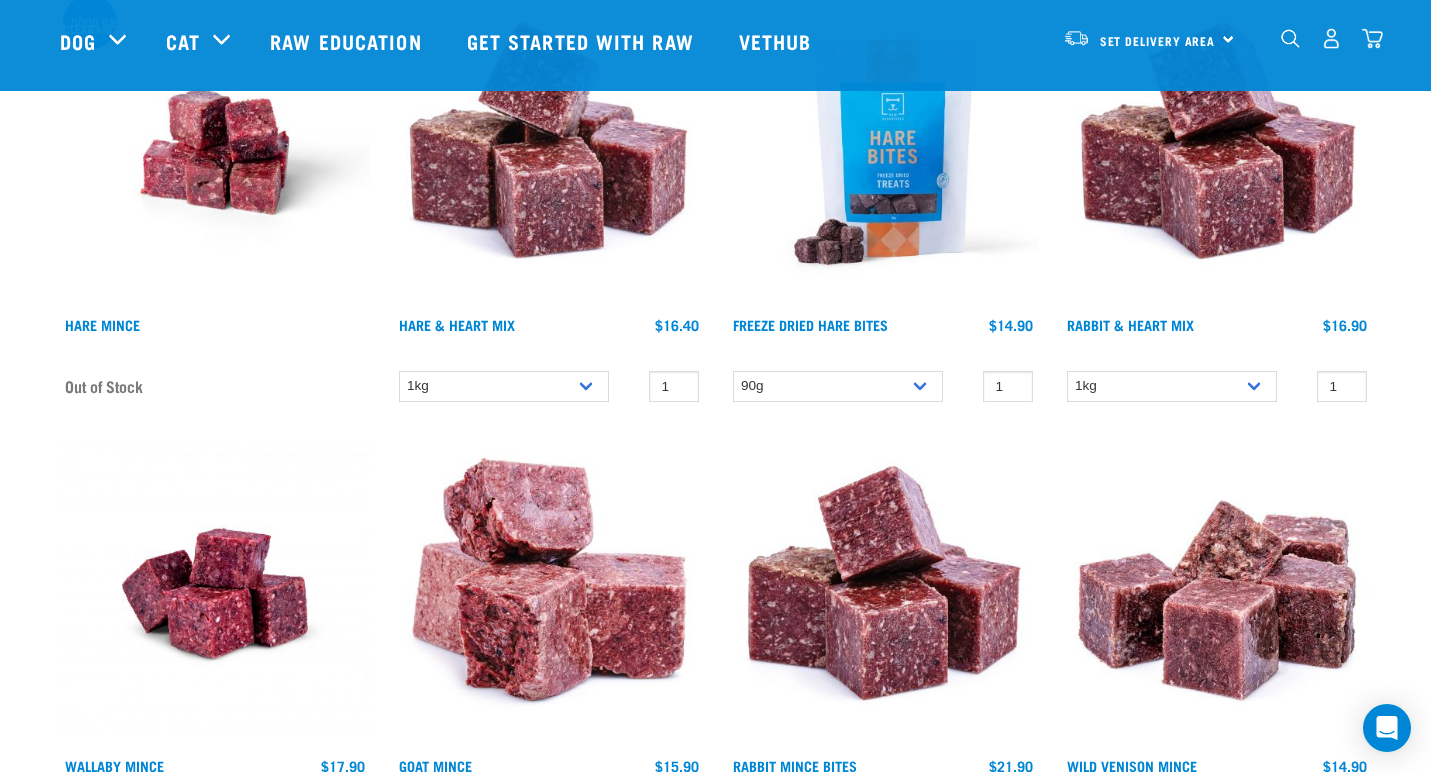 click on "Rabbit & Heart Mix" at bounding box center (1130, 337) 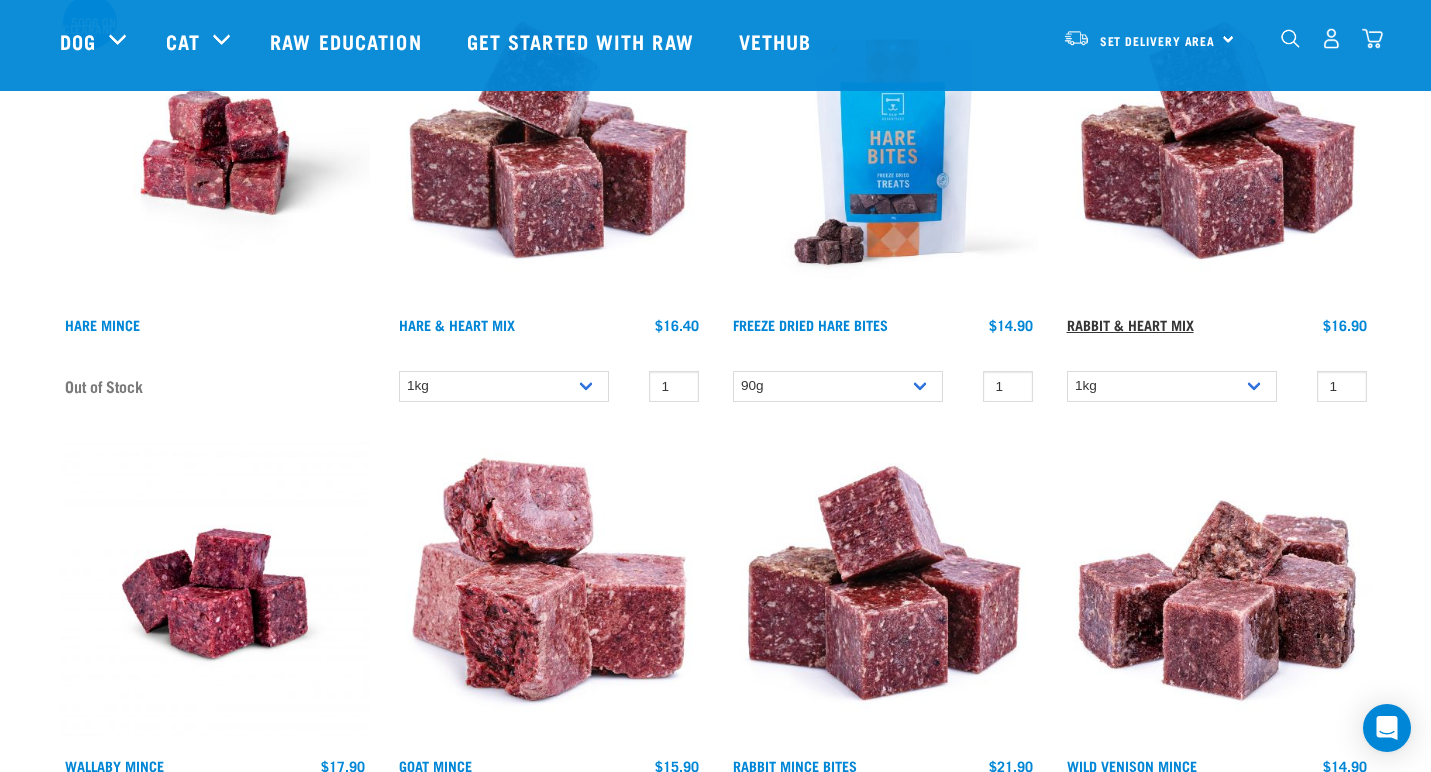 click on "Rabbit & Heart Mix" at bounding box center (1130, 324) 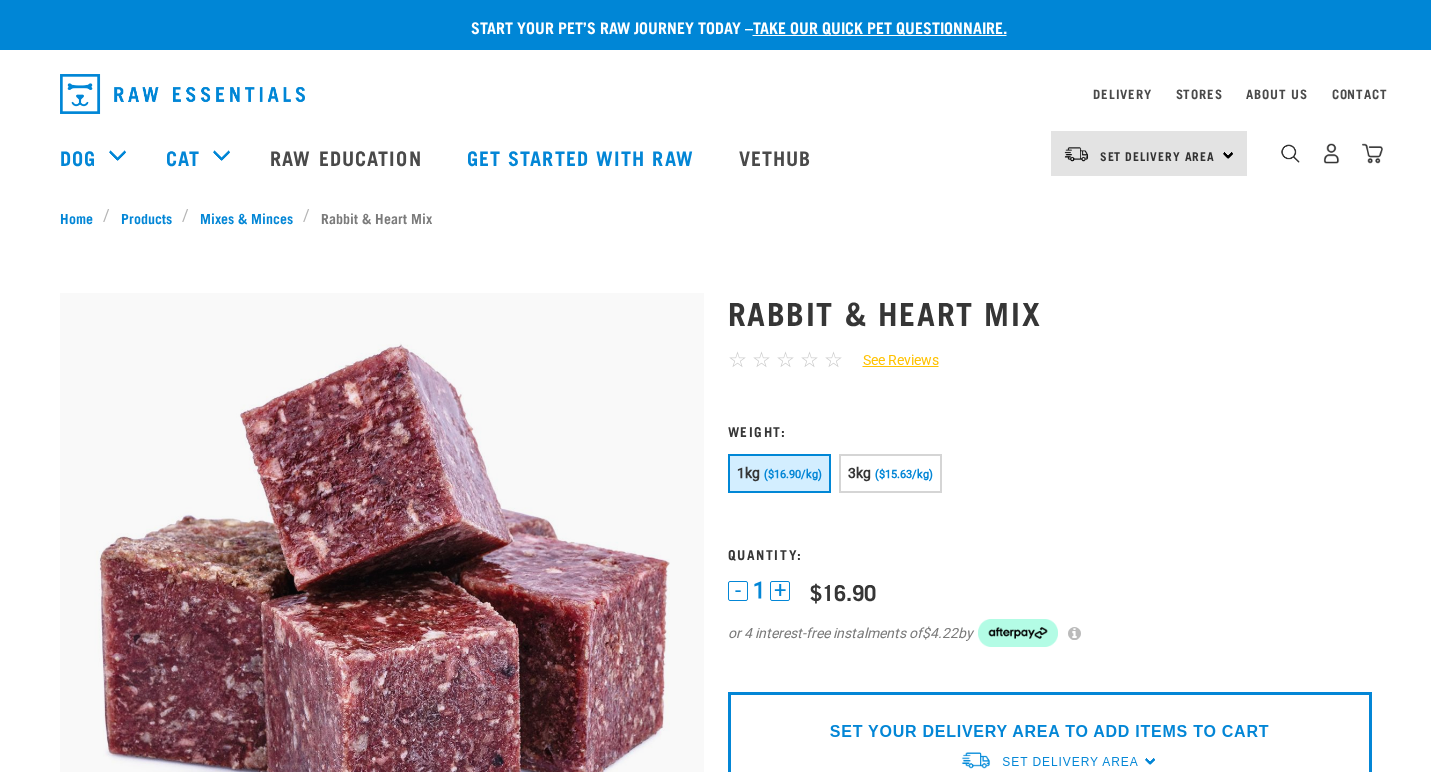 scroll, scrollTop: 0, scrollLeft: 0, axis: both 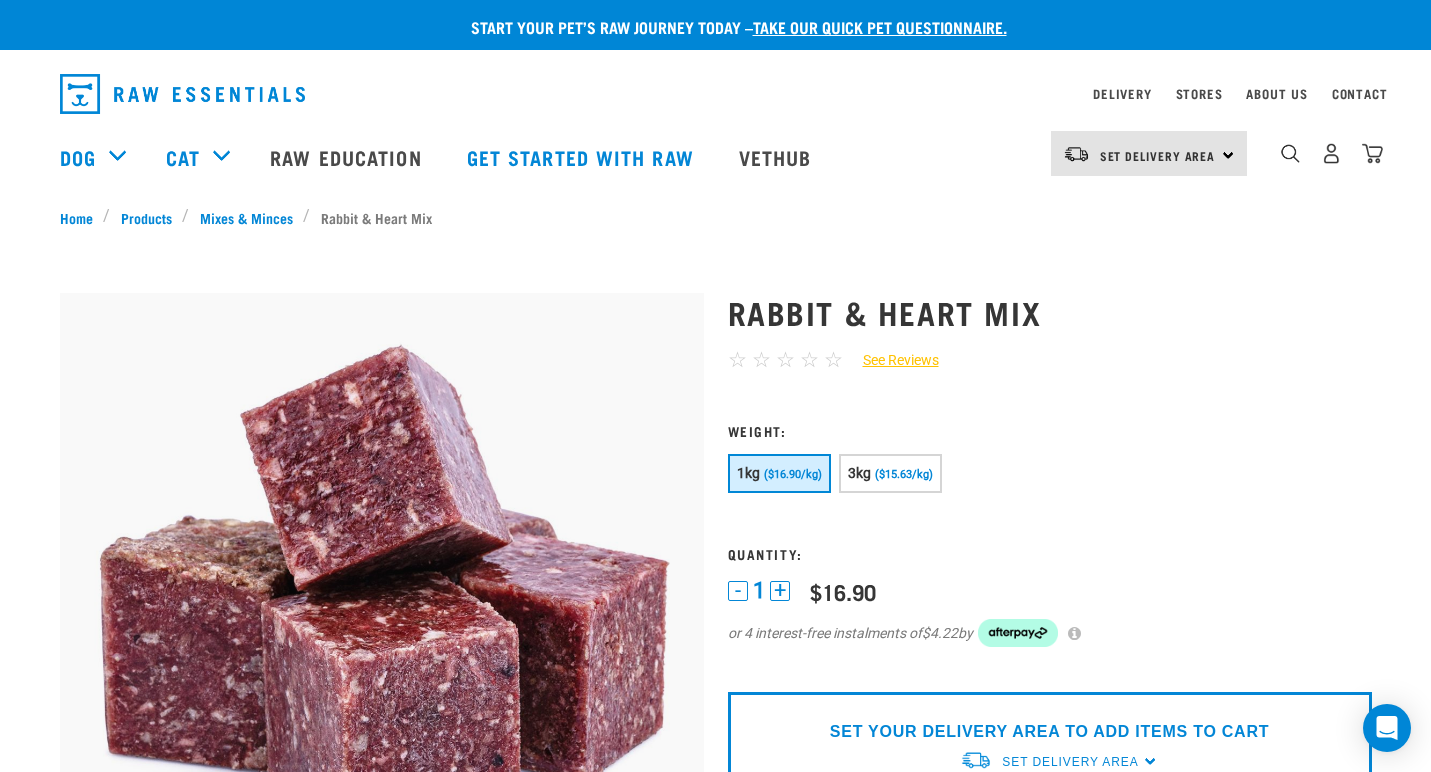 click on "Weight:" at bounding box center [1050, 430] 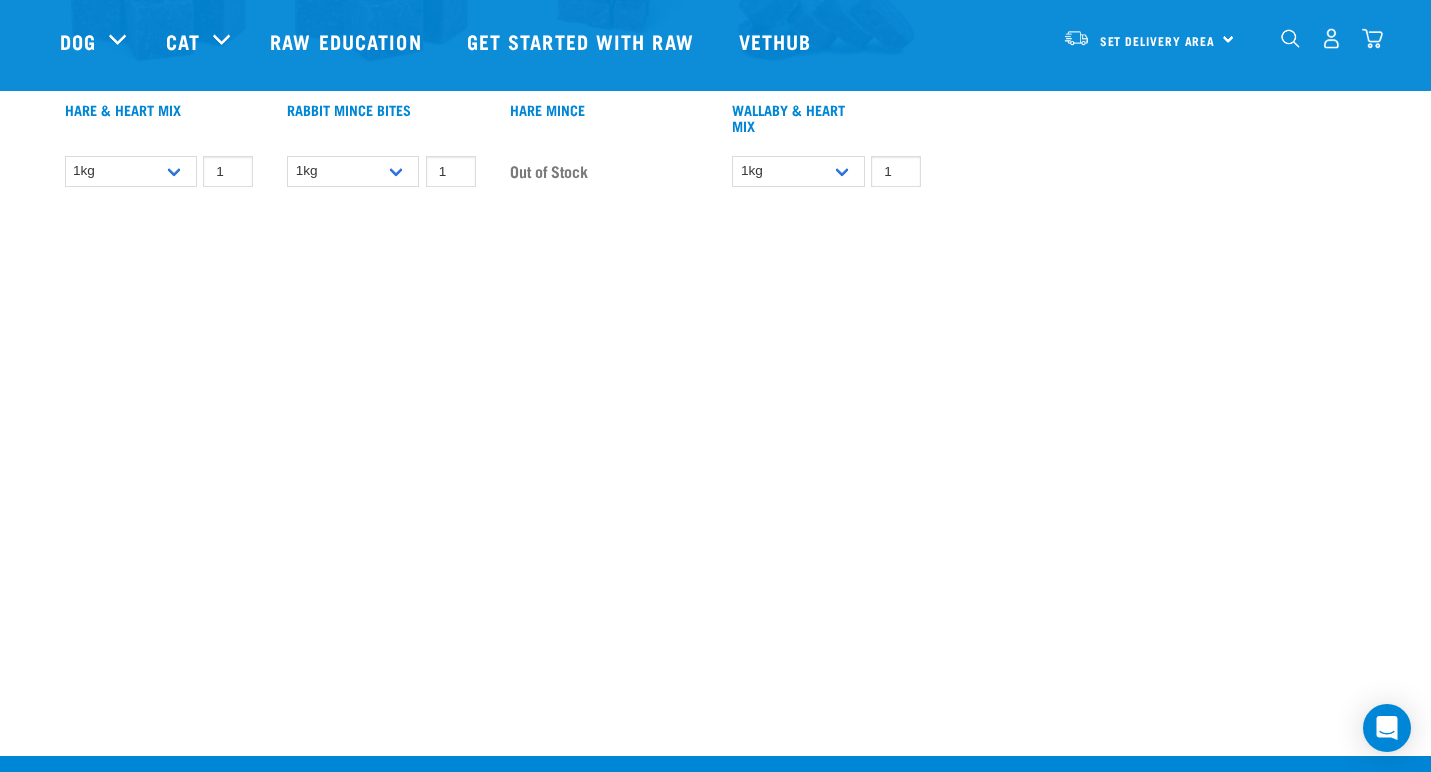 scroll, scrollTop: 1619, scrollLeft: 0, axis: vertical 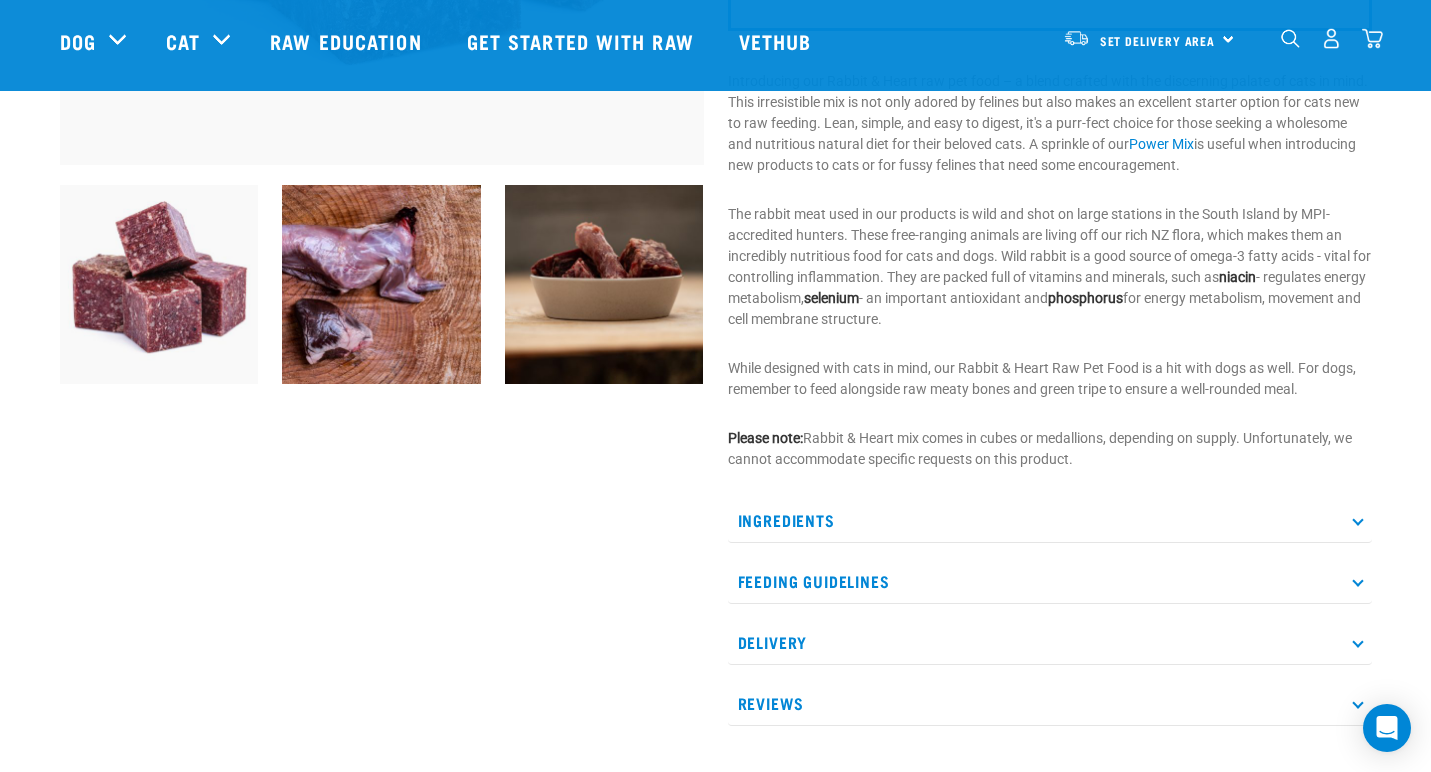 click on "Ingredients" at bounding box center (1050, 520) 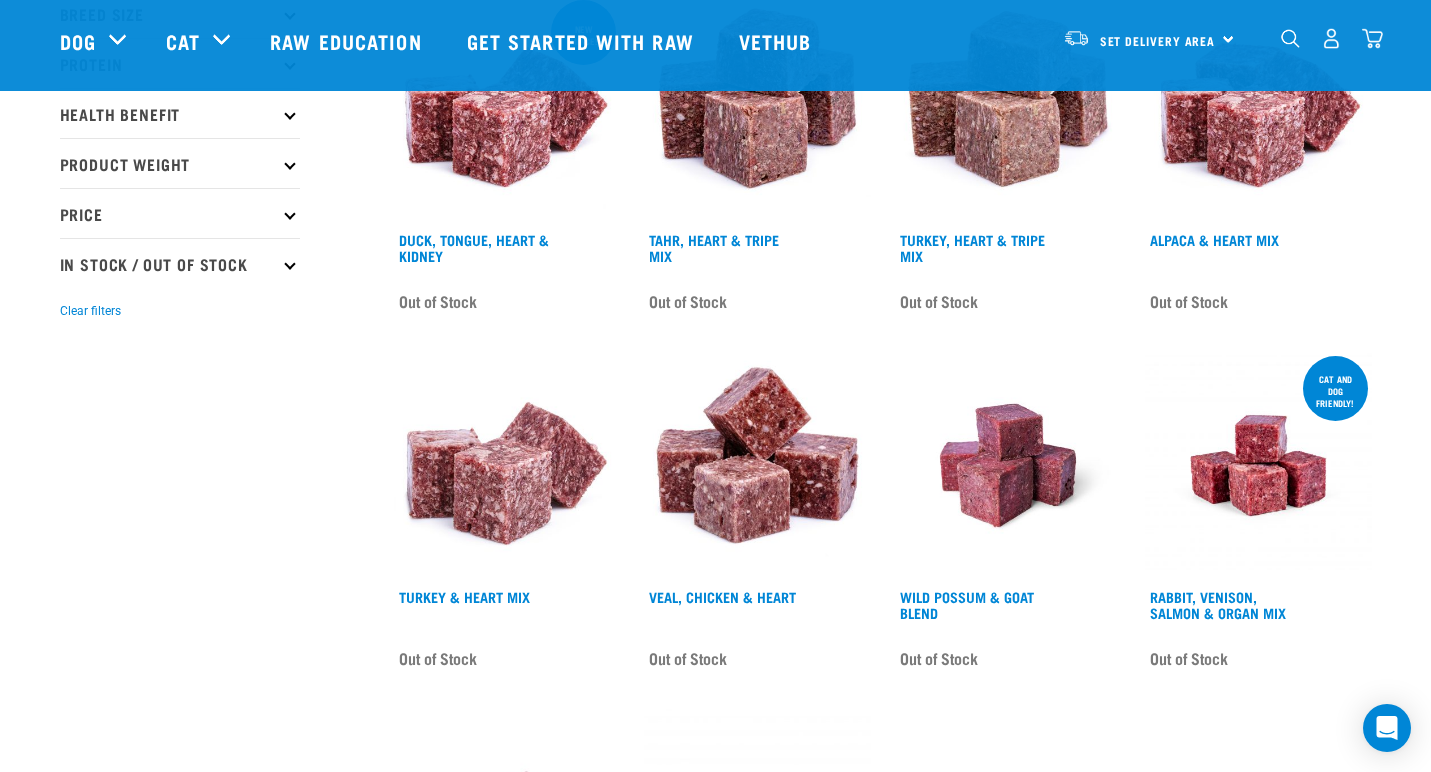 scroll, scrollTop: 344, scrollLeft: 0, axis: vertical 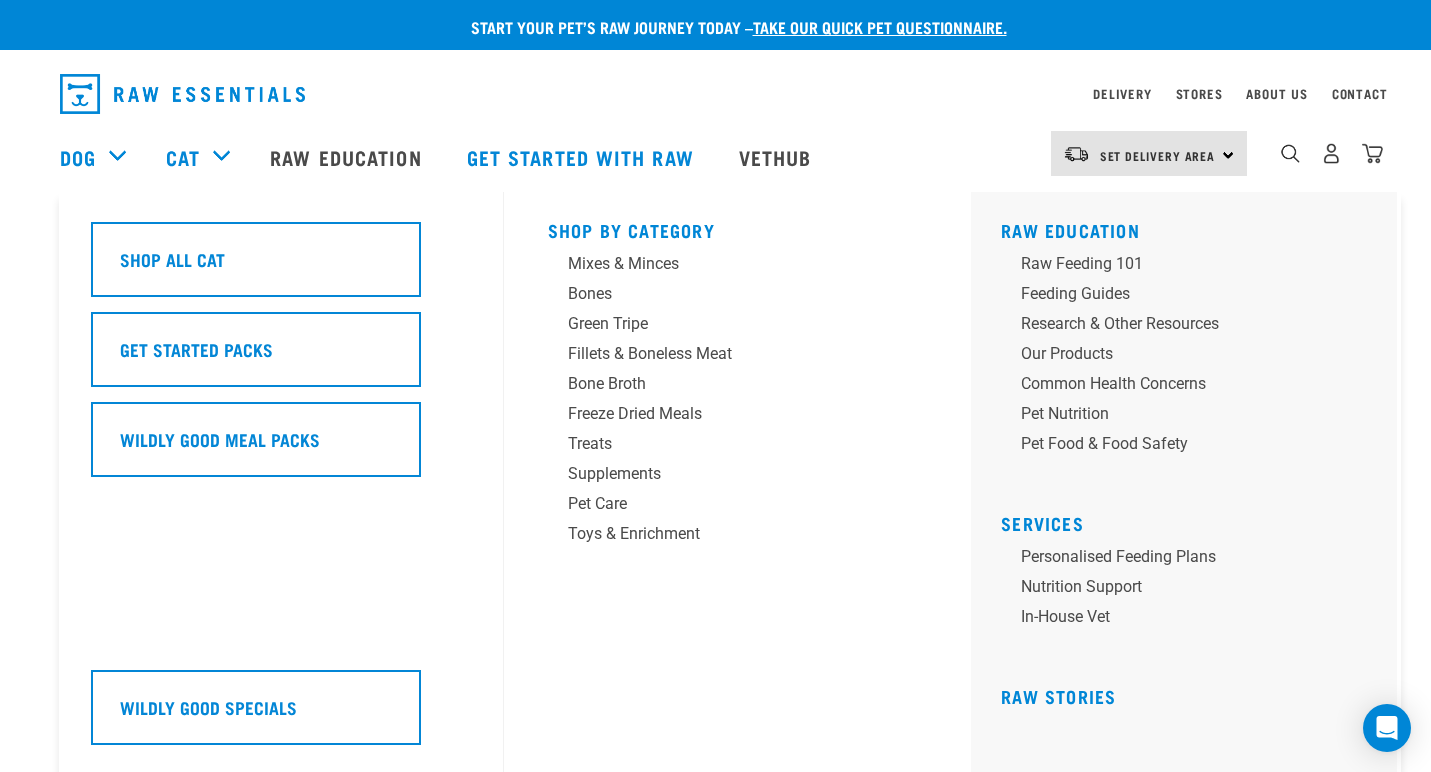 click on "Cat" at bounding box center (208, 157) 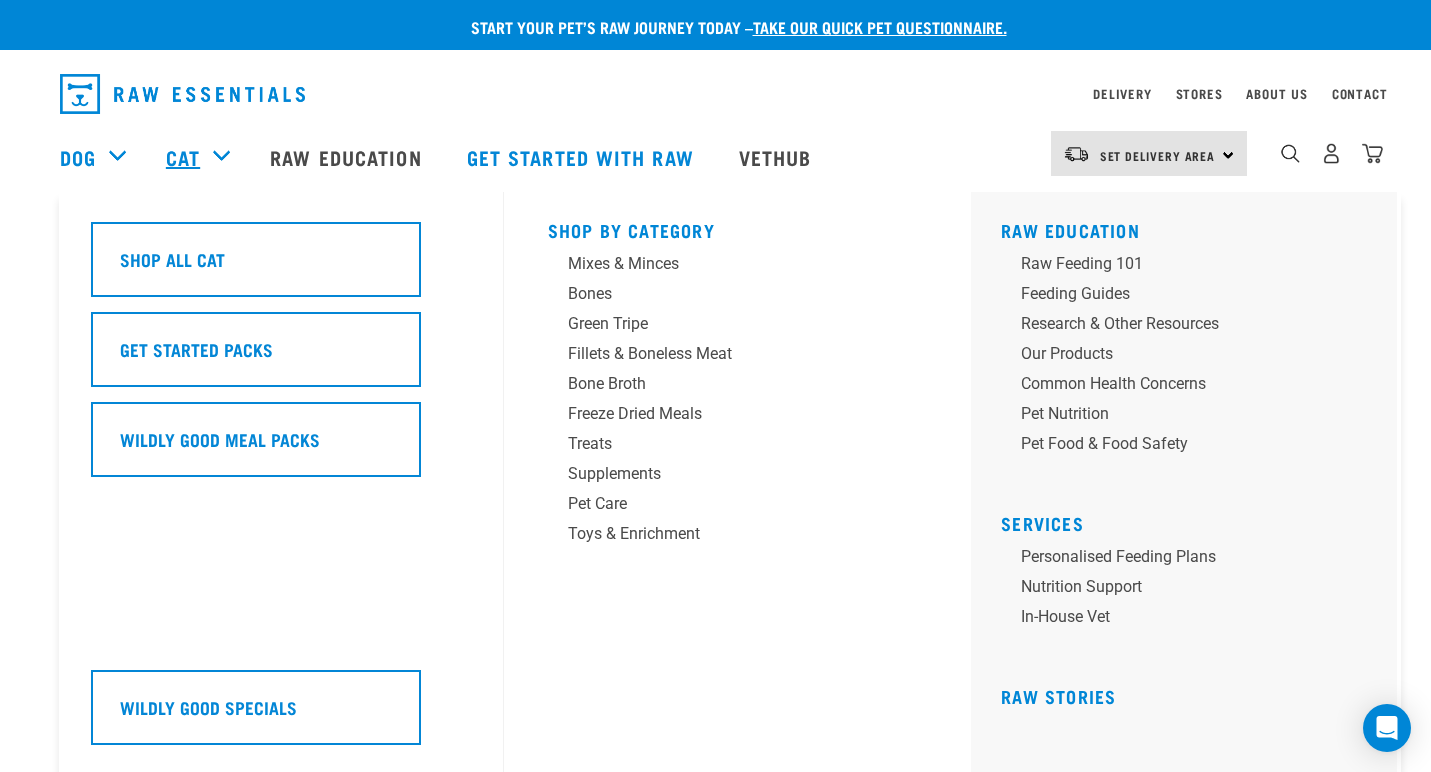 click on "Cat" at bounding box center [183, 157] 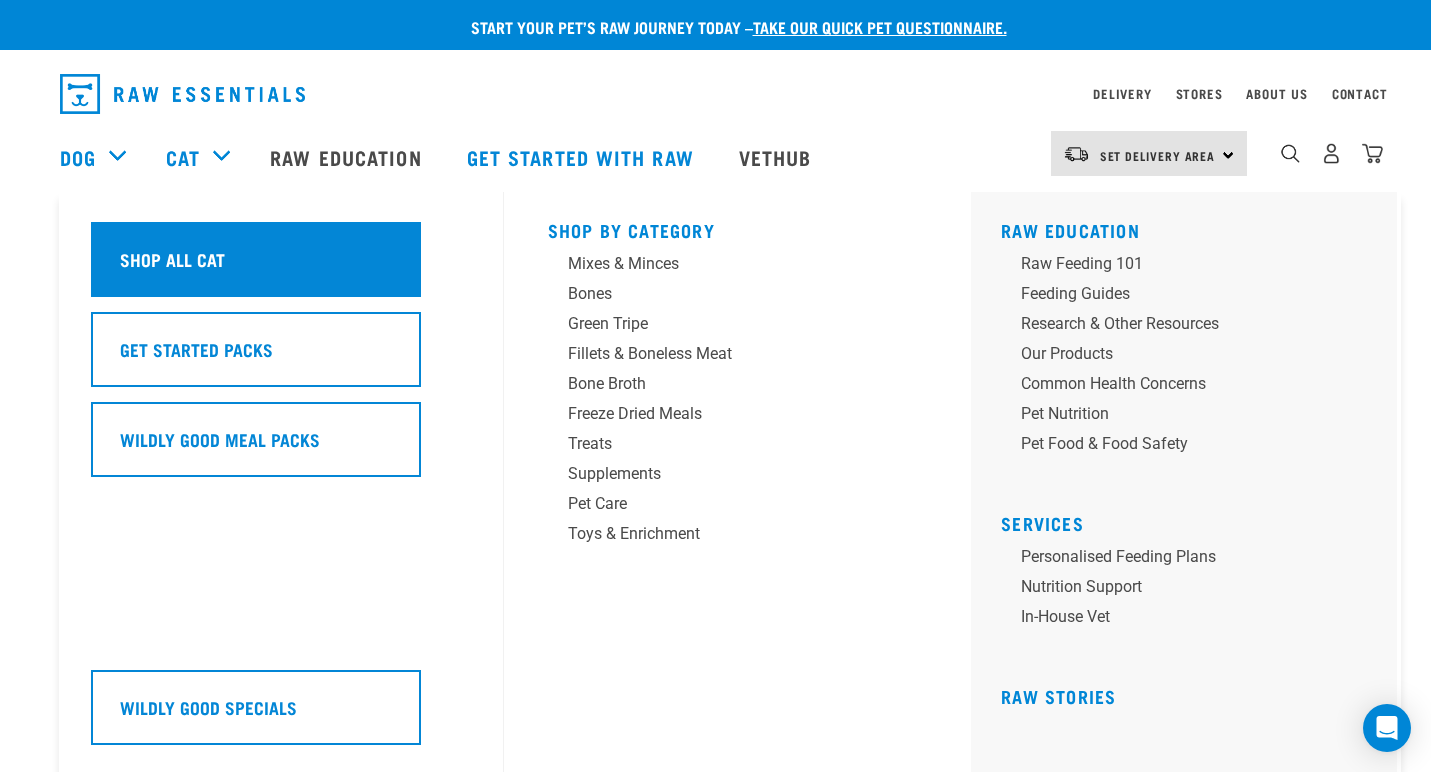 click on "Shop All Cat" at bounding box center (172, 259) 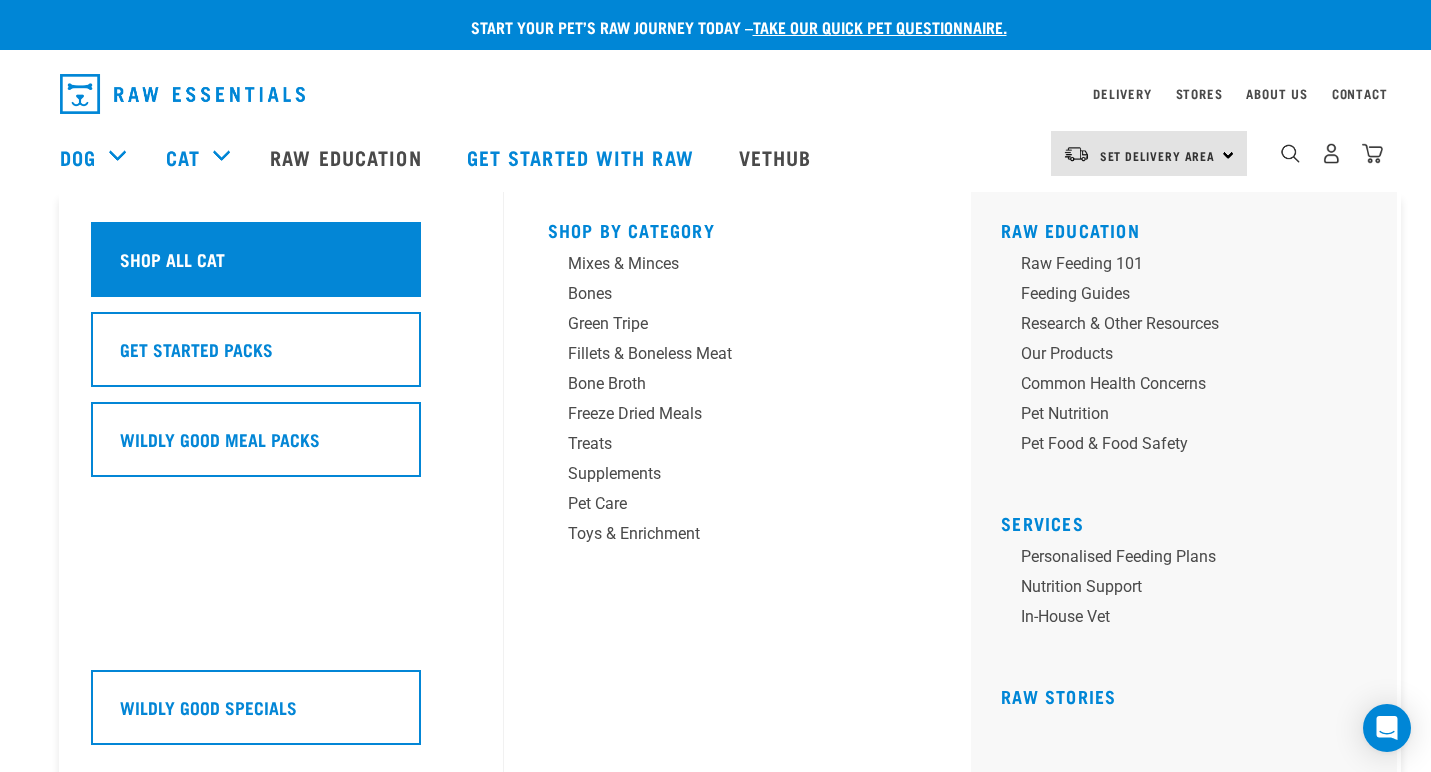 click on "Shop All Cat" at bounding box center (172, 259) 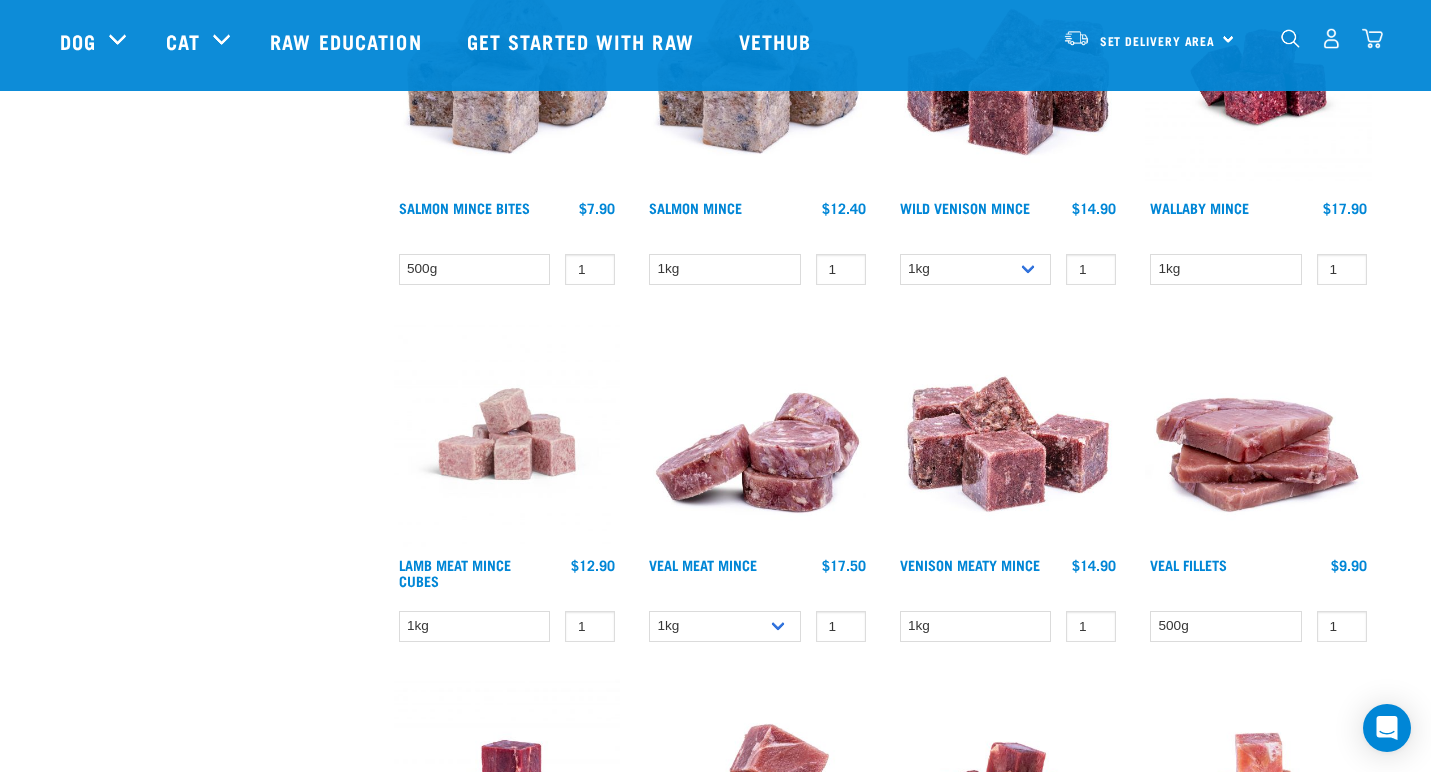 scroll, scrollTop: 2118, scrollLeft: 0, axis: vertical 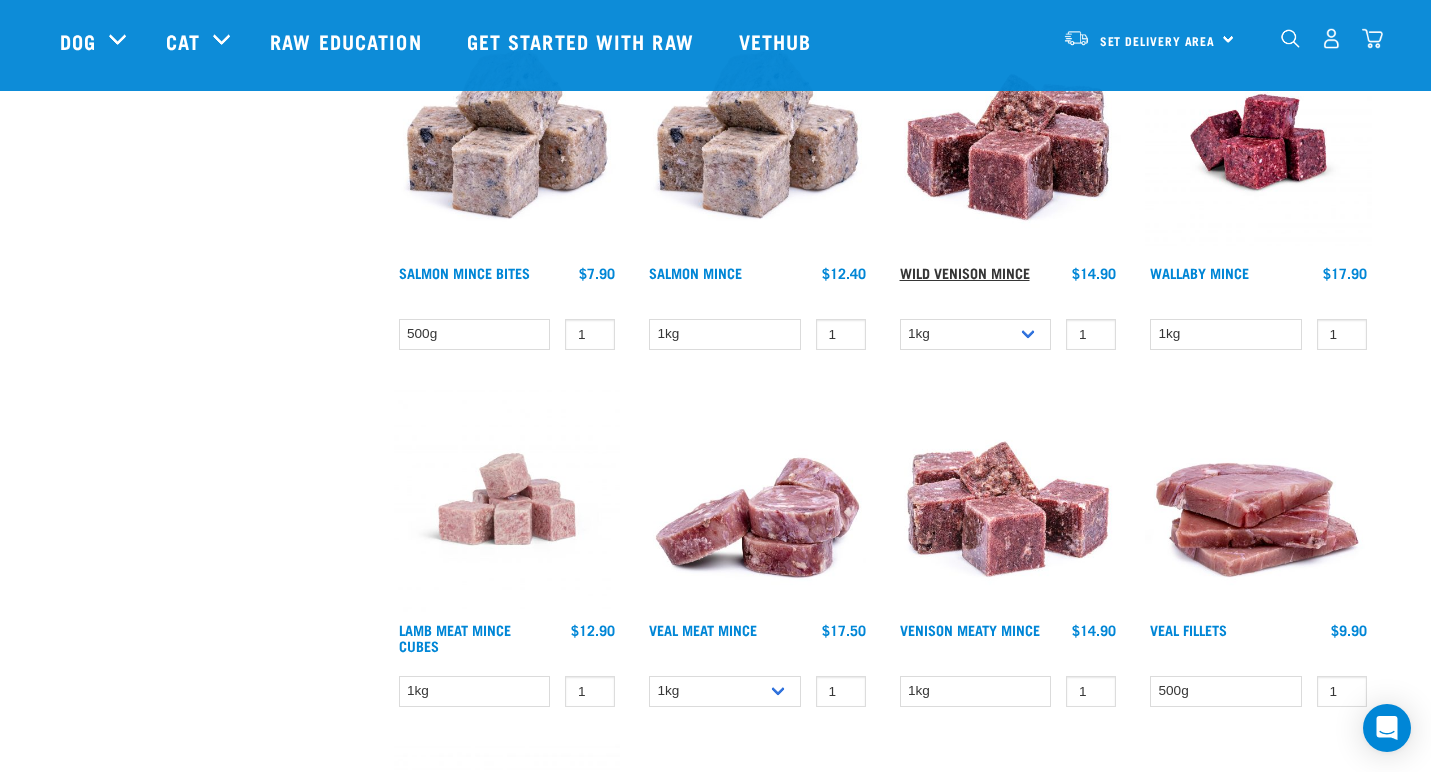 click on "Wild Venison Mince" at bounding box center [965, 272] 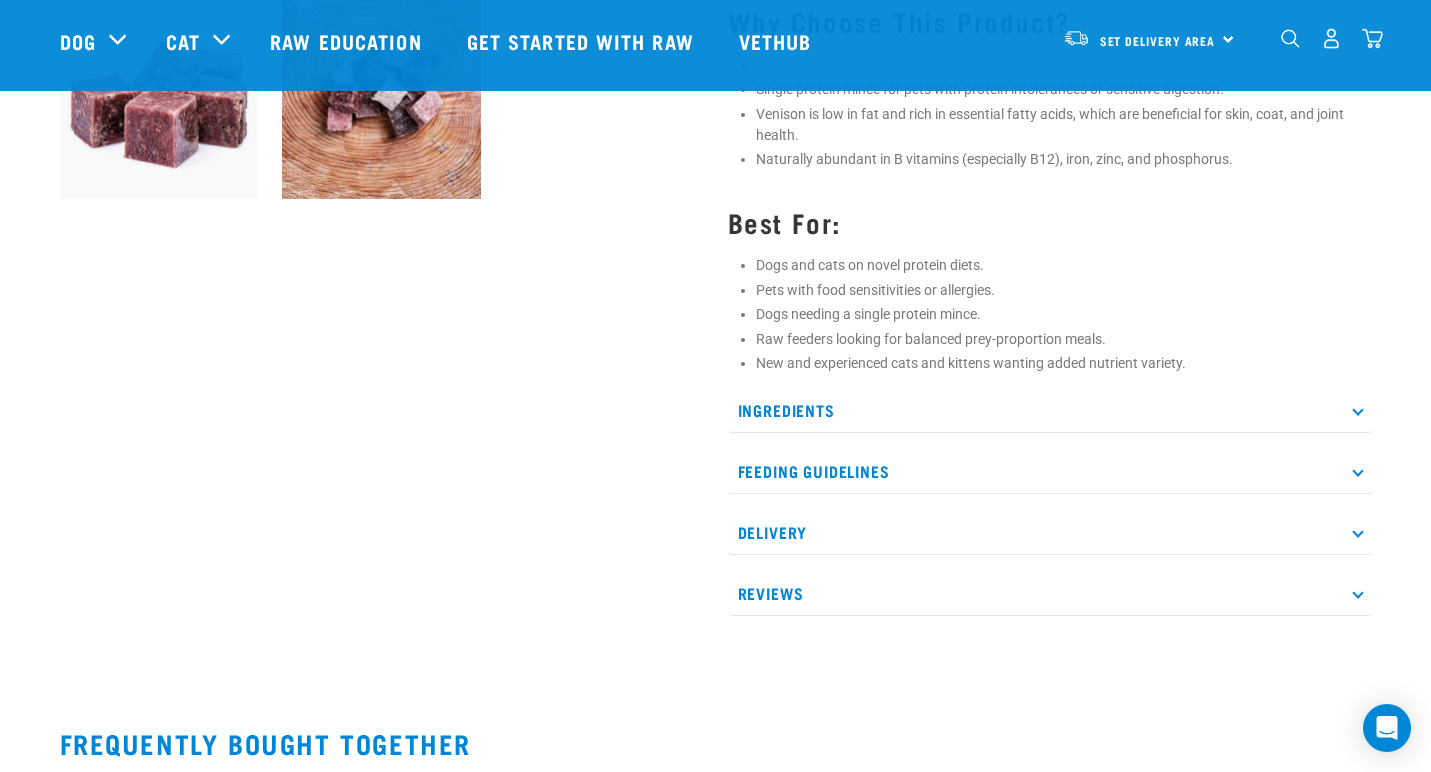 scroll, scrollTop: 813, scrollLeft: 0, axis: vertical 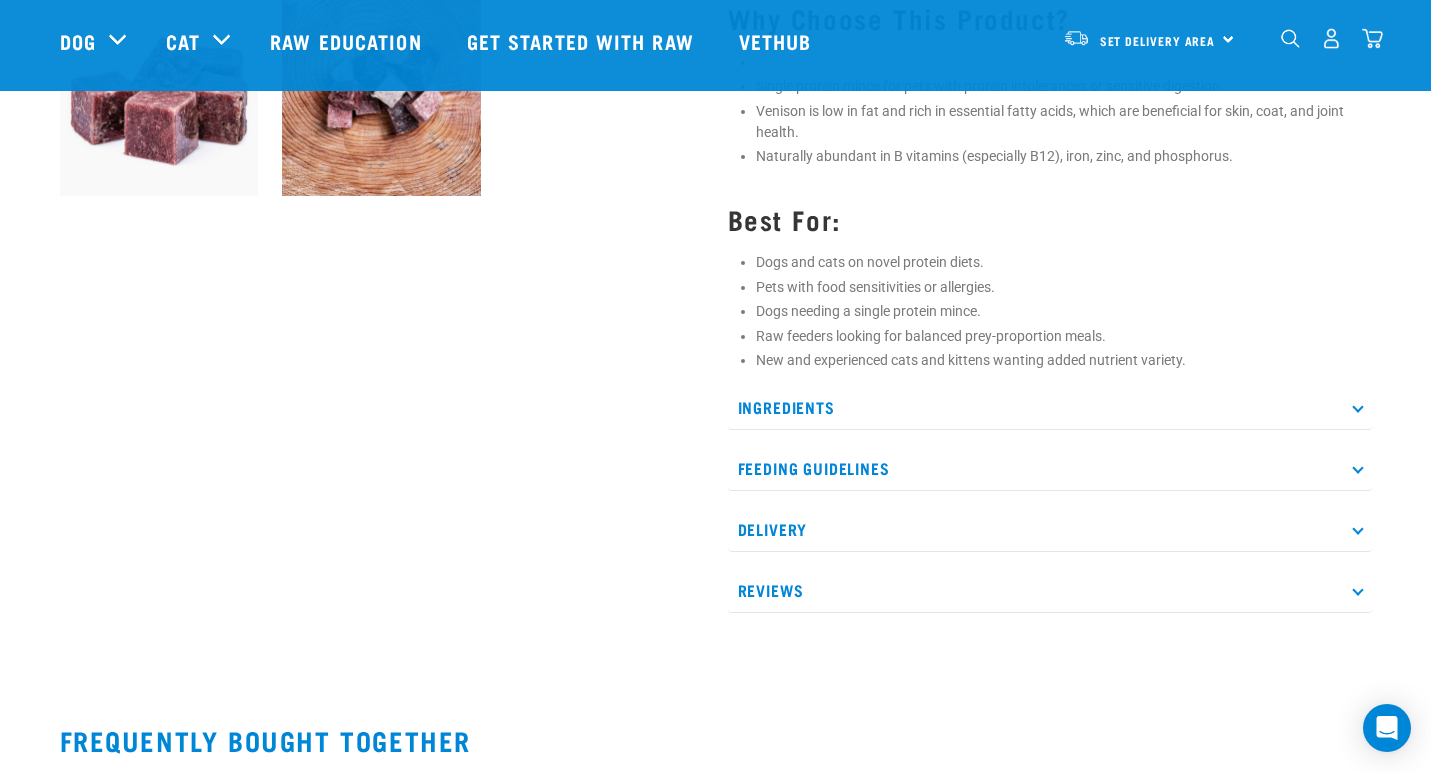 click at bounding box center [1357, 407] 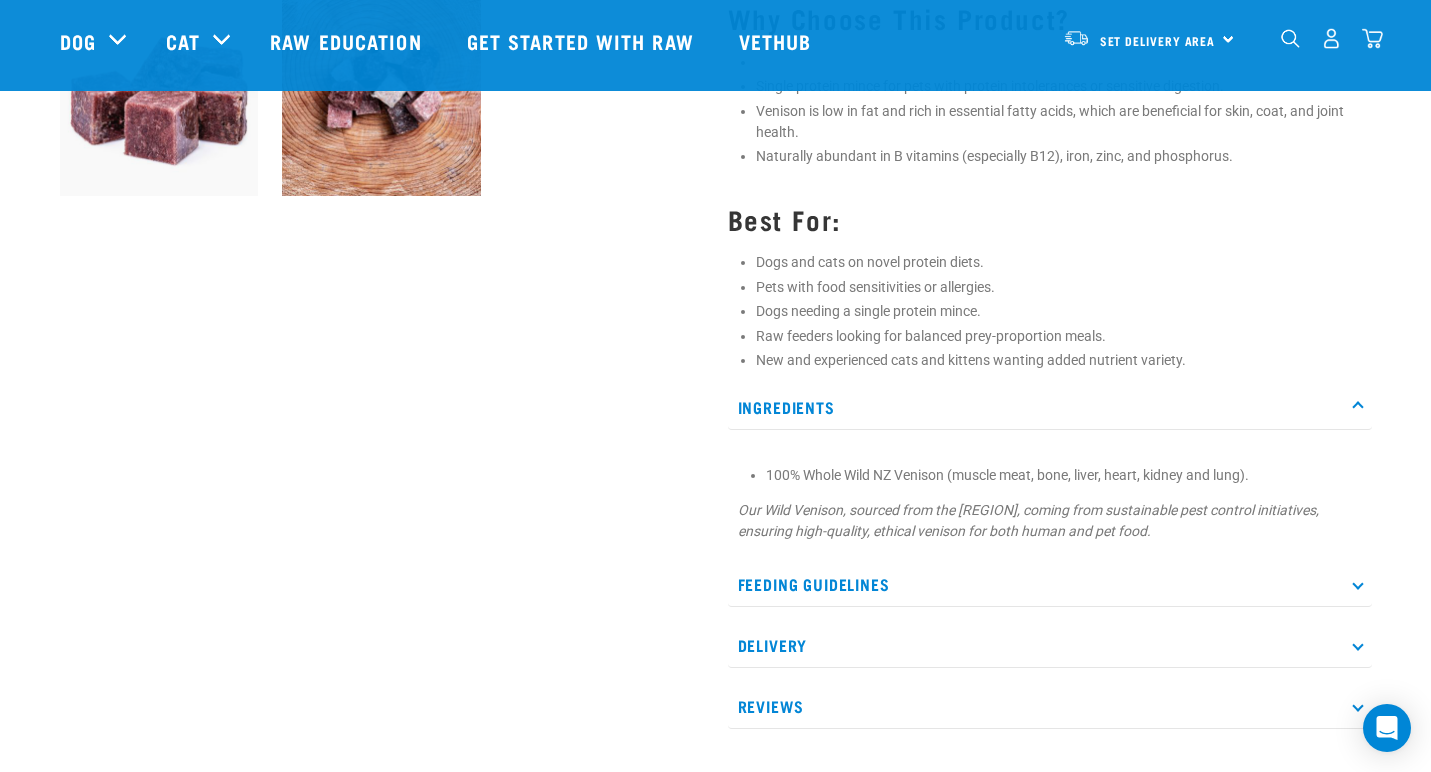 click at bounding box center [1357, 407] 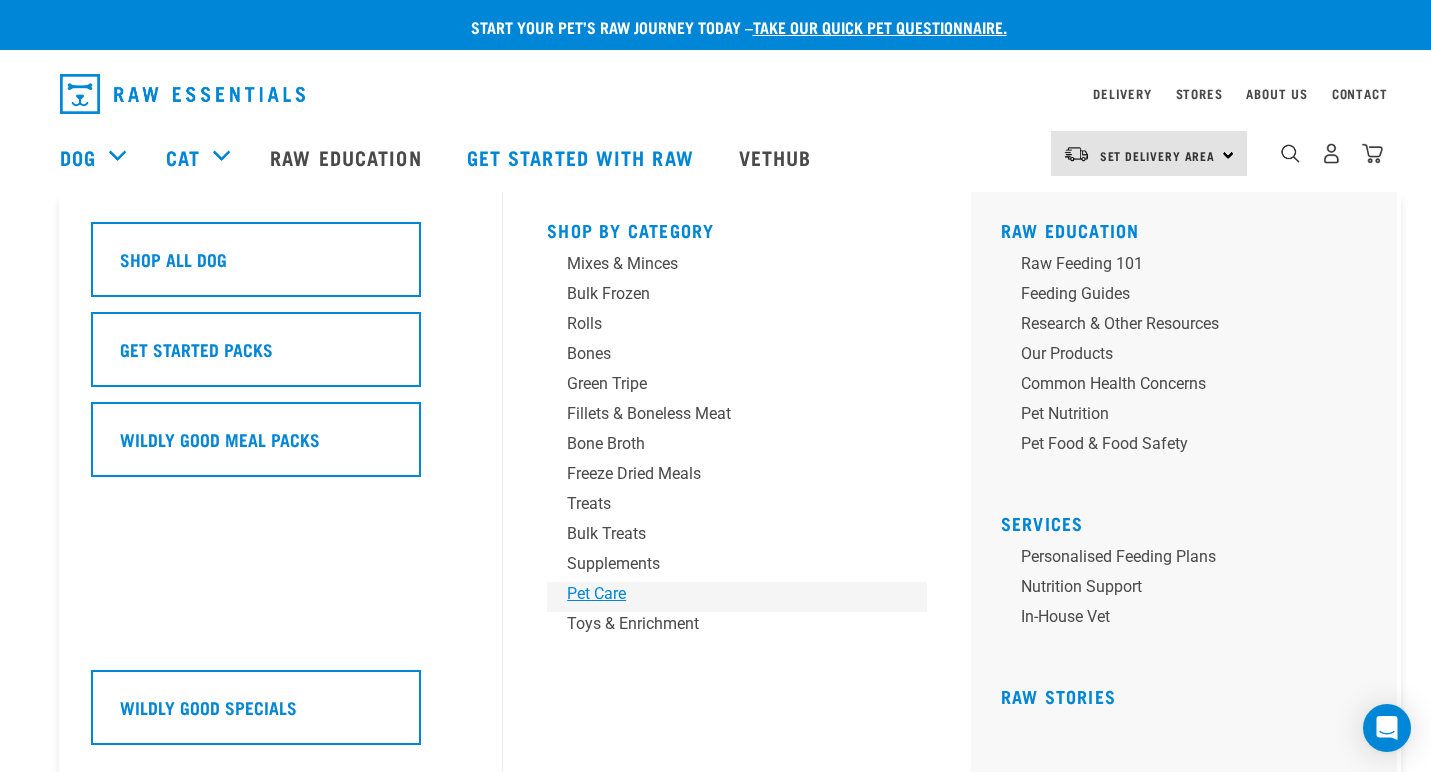 scroll, scrollTop: 3, scrollLeft: 0, axis: vertical 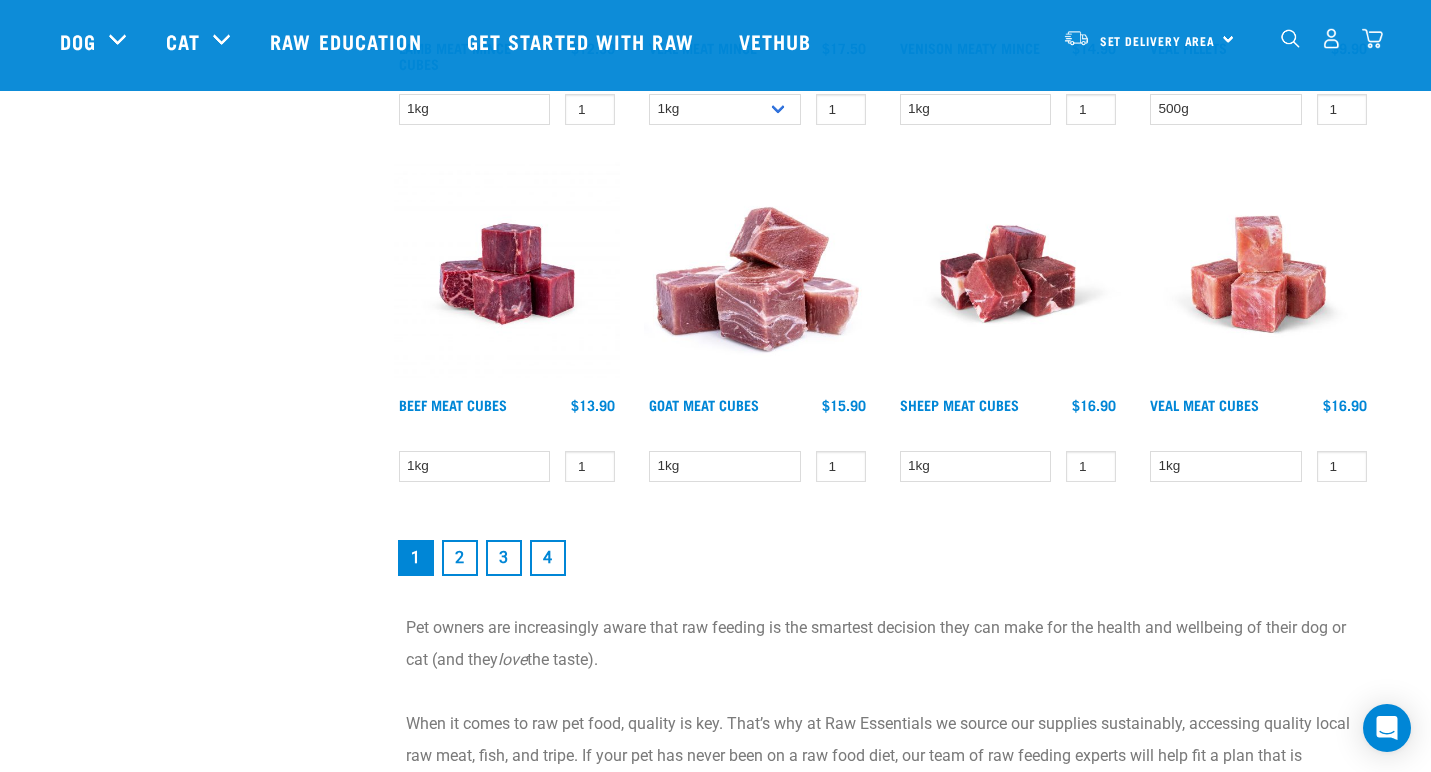 click on "2" at bounding box center [460, 558] 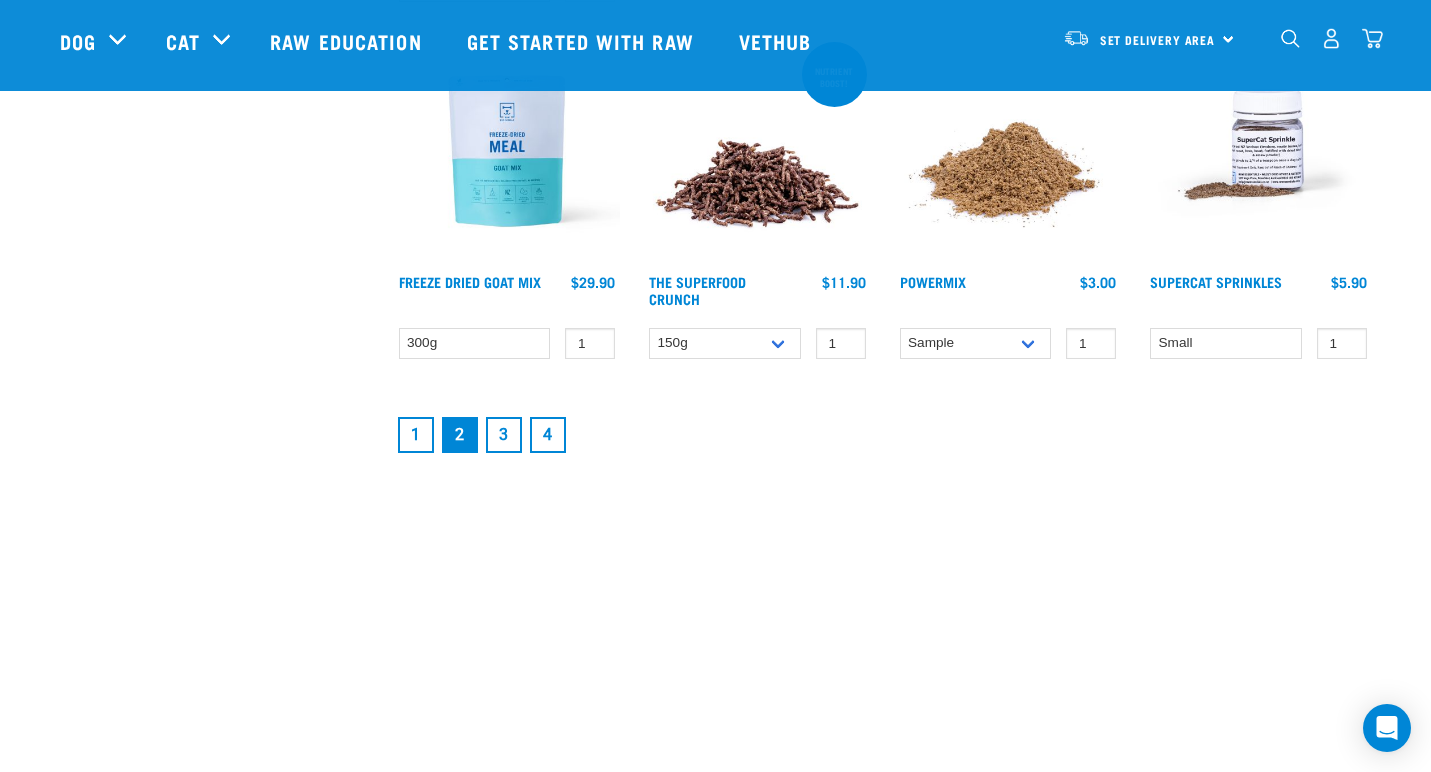 scroll, scrollTop: 2771, scrollLeft: 0, axis: vertical 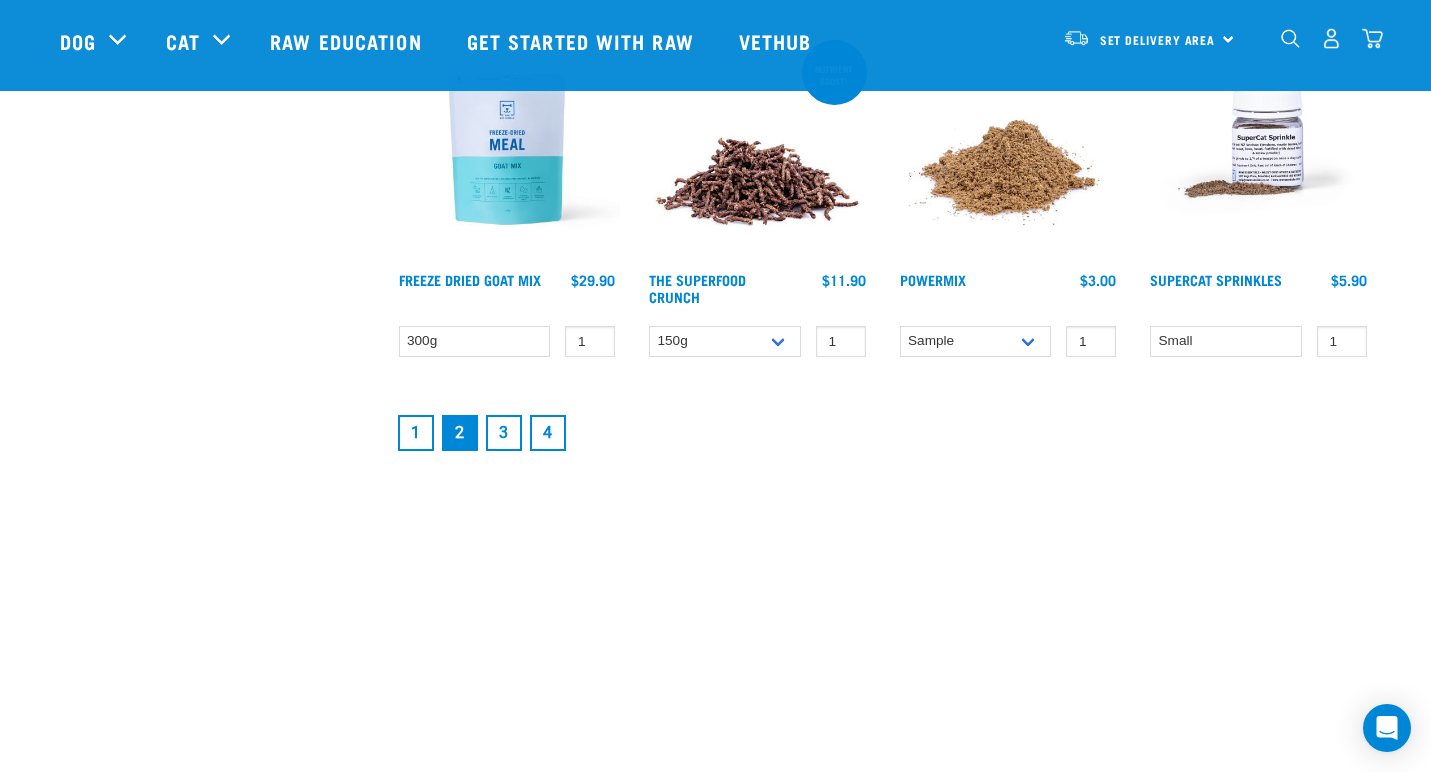 click on "3" at bounding box center (504, 433) 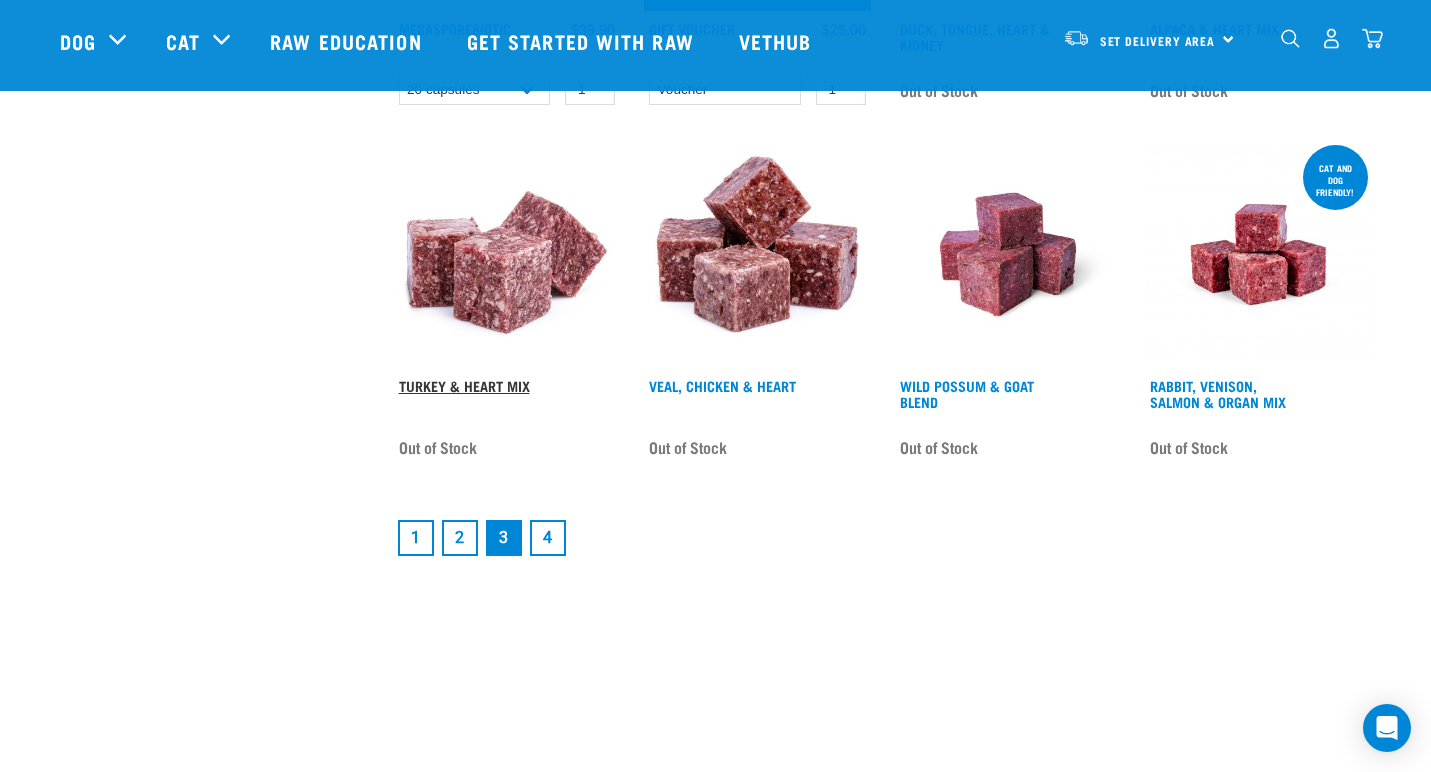 scroll, scrollTop: 2706, scrollLeft: 0, axis: vertical 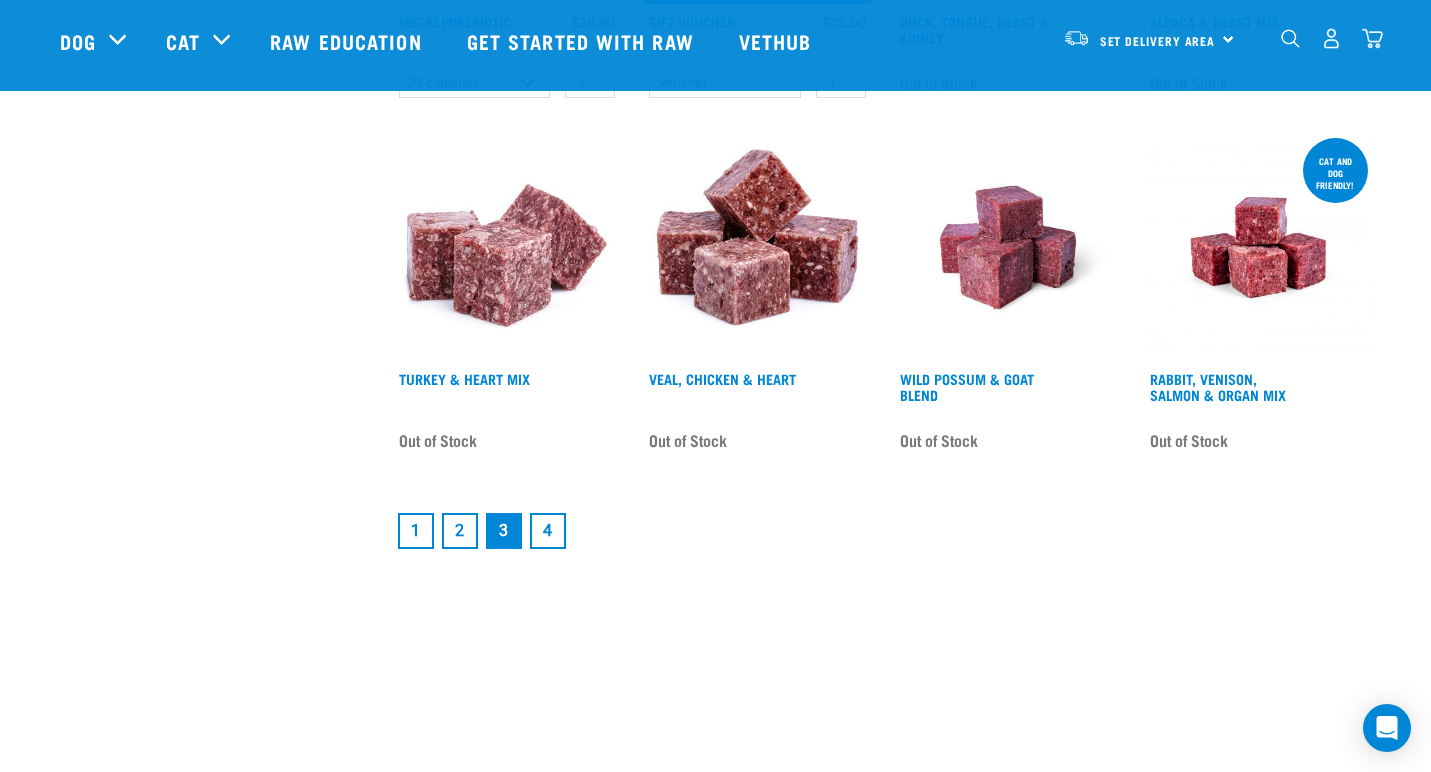 click on "4" at bounding box center (548, 531) 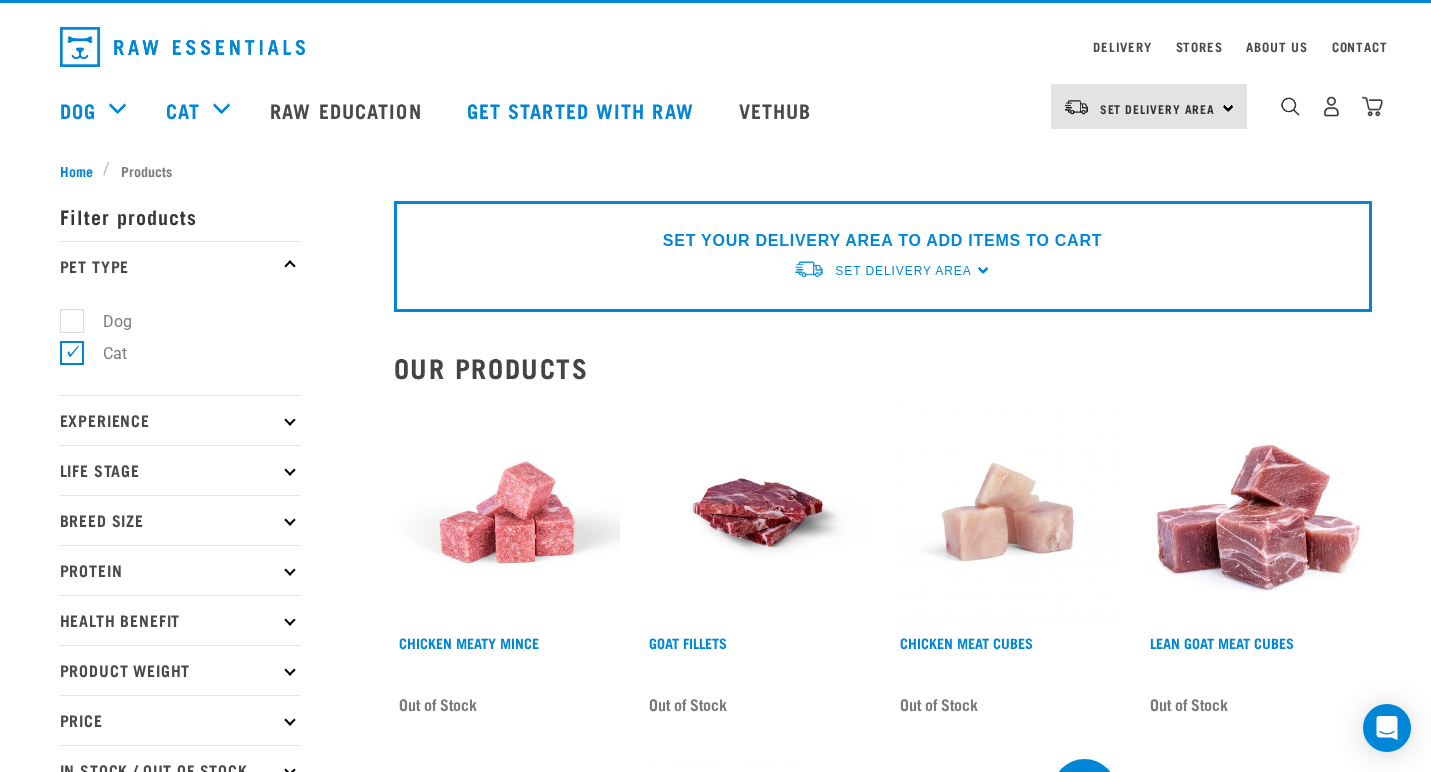 scroll, scrollTop: 0, scrollLeft: 0, axis: both 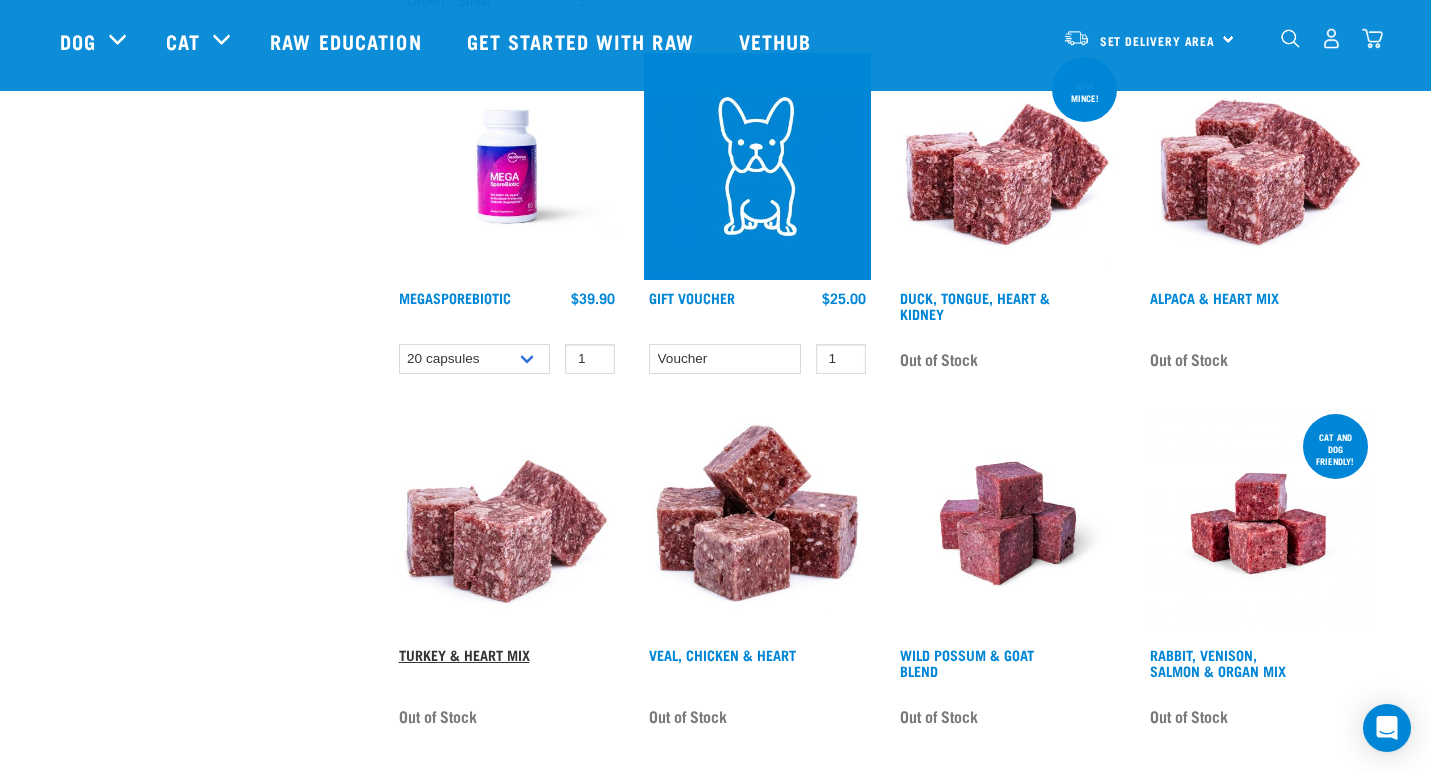 click on "Turkey & Heart Mix" at bounding box center [464, 654] 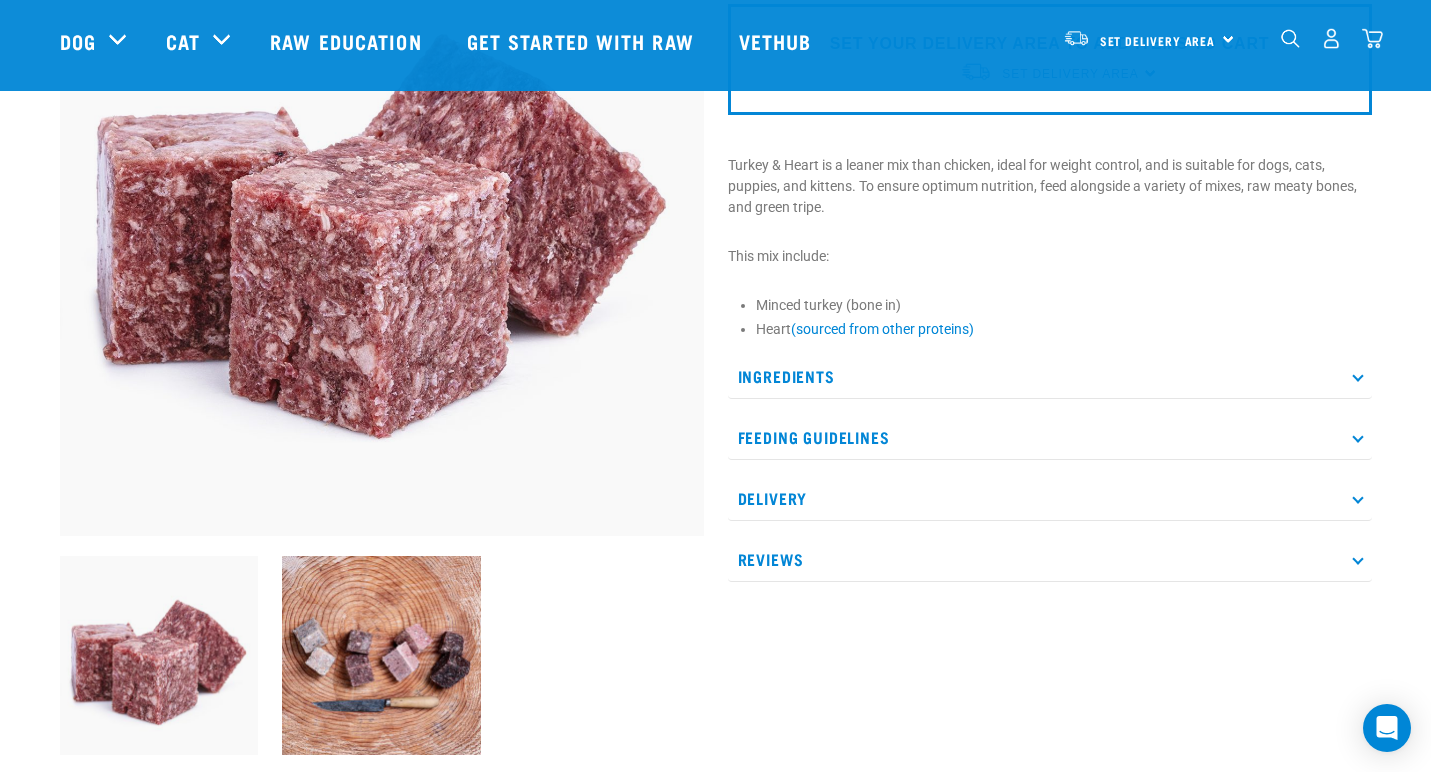 scroll, scrollTop: 294, scrollLeft: 0, axis: vertical 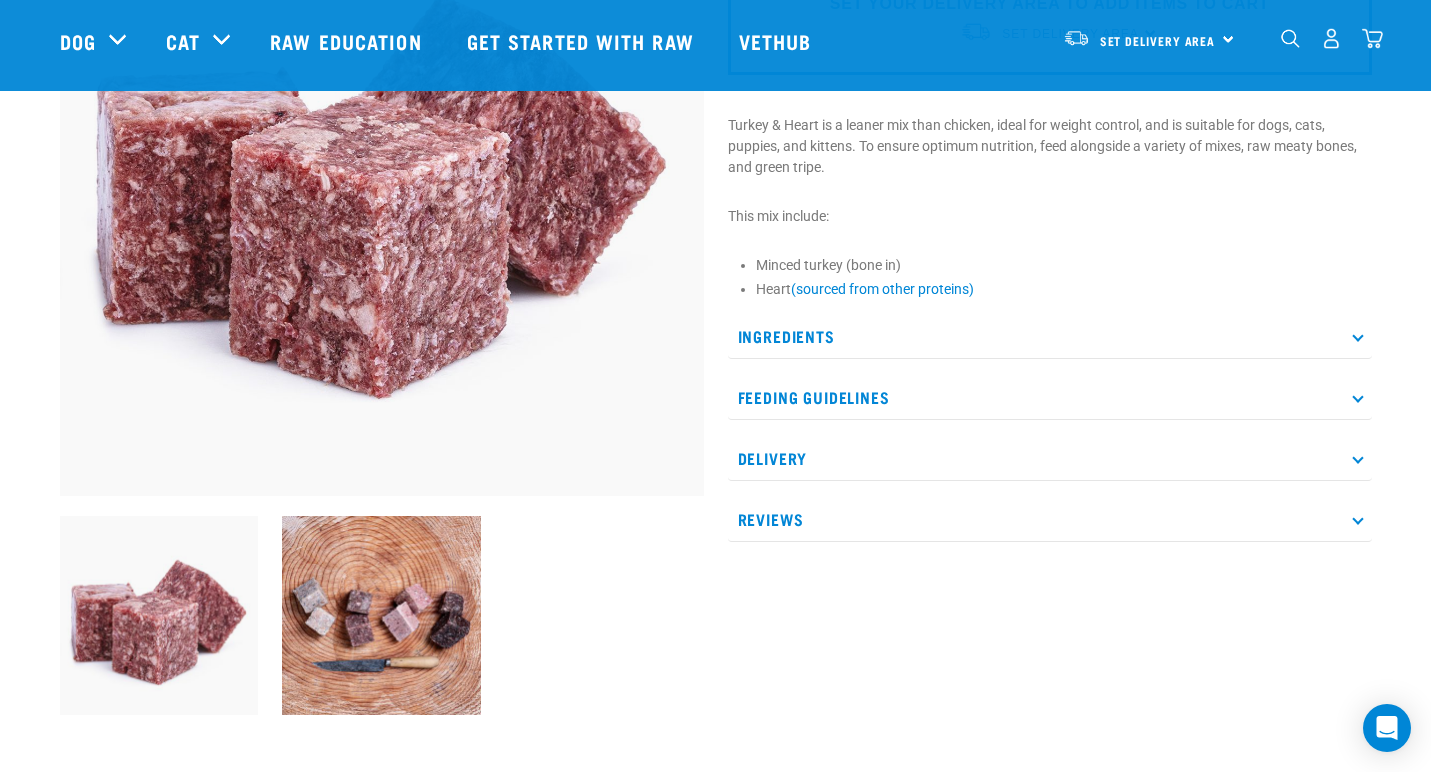 click at bounding box center [1357, 397] 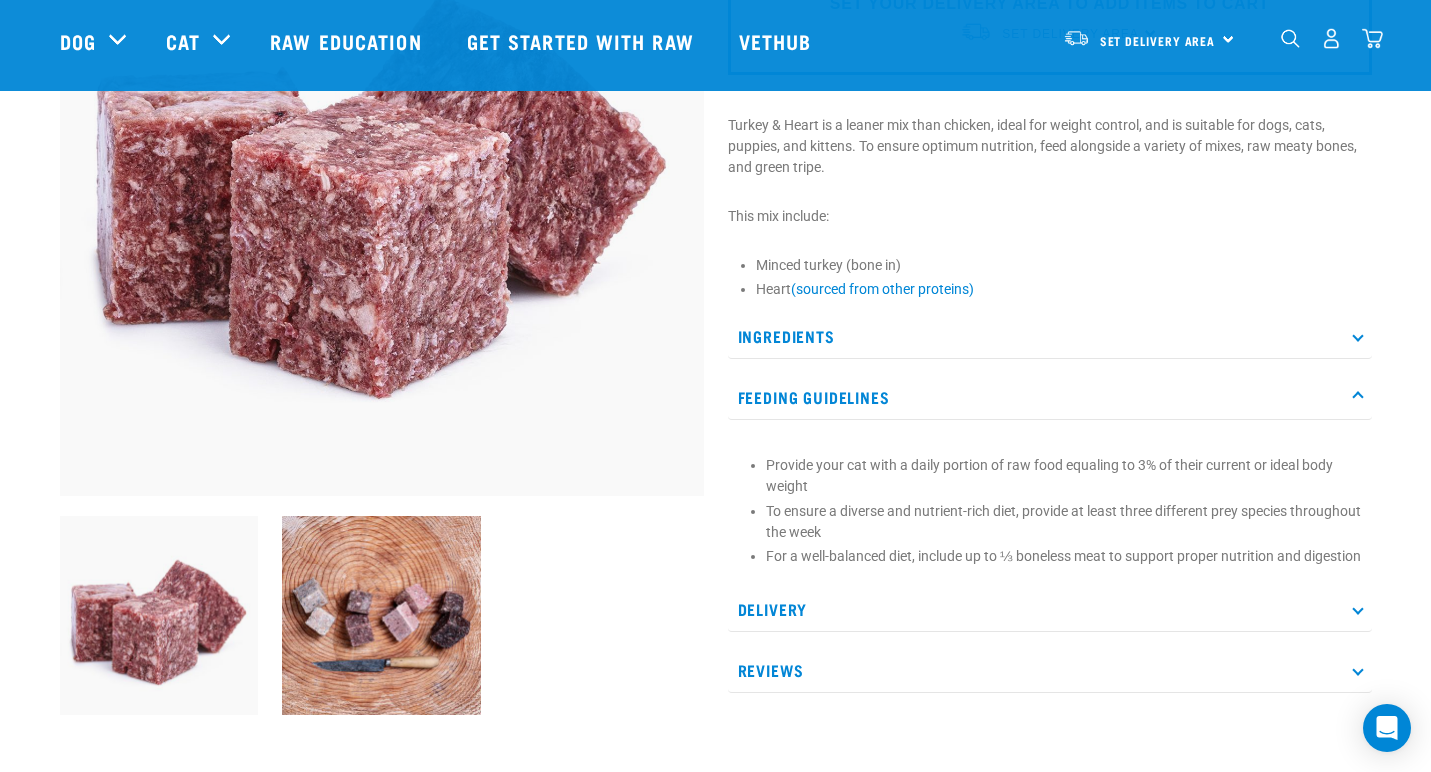 scroll, scrollTop: 0, scrollLeft: 0, axis: both 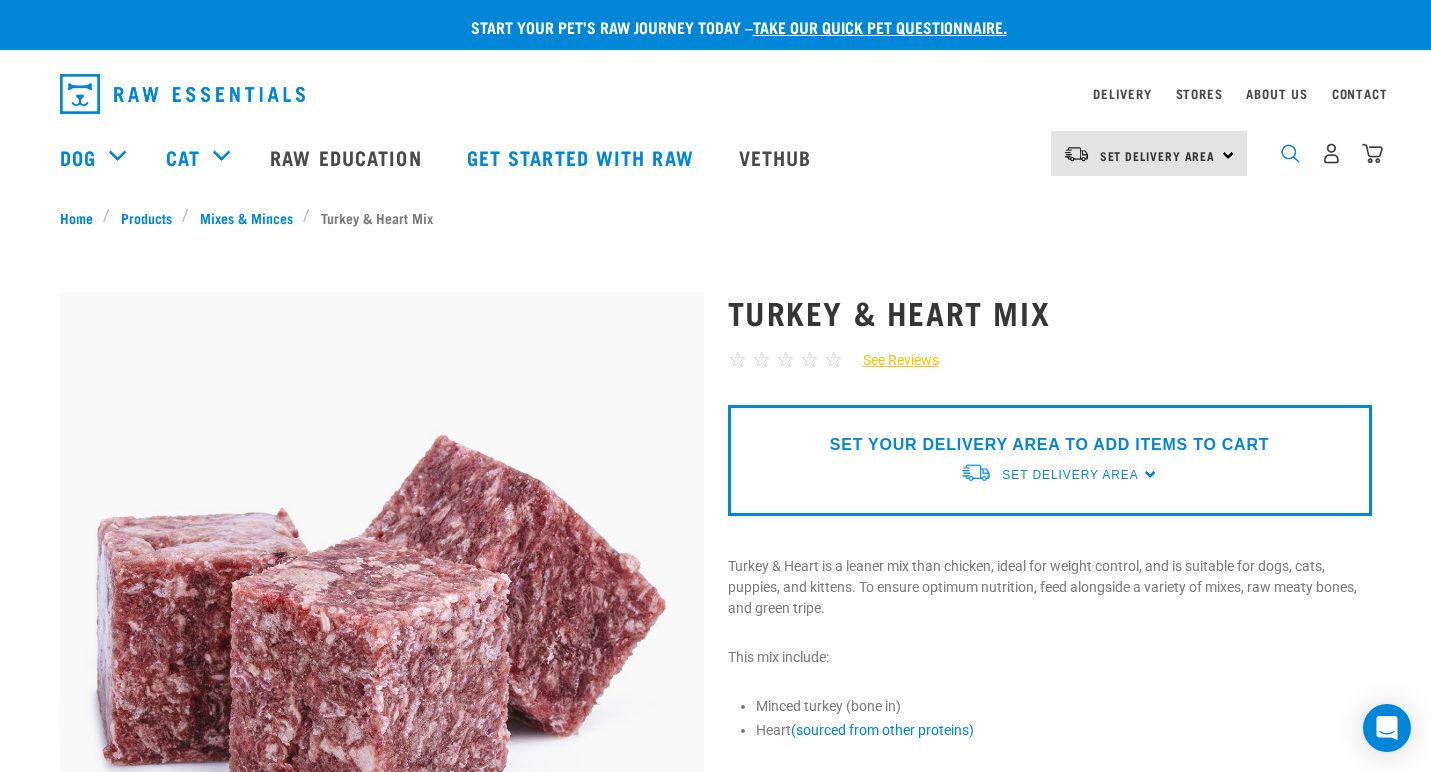 click at bounding box center [1290, 153] 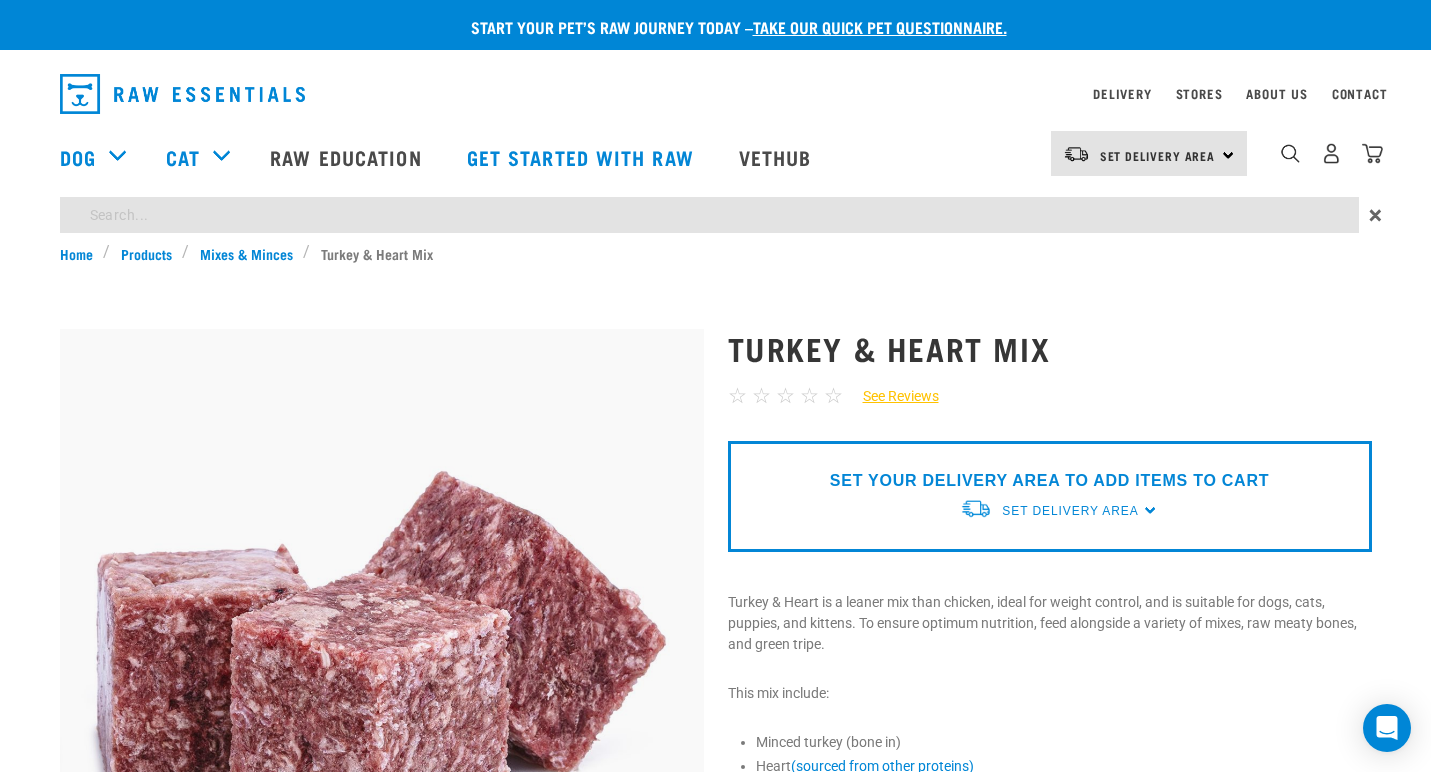 click at bounding box center (709, 215) 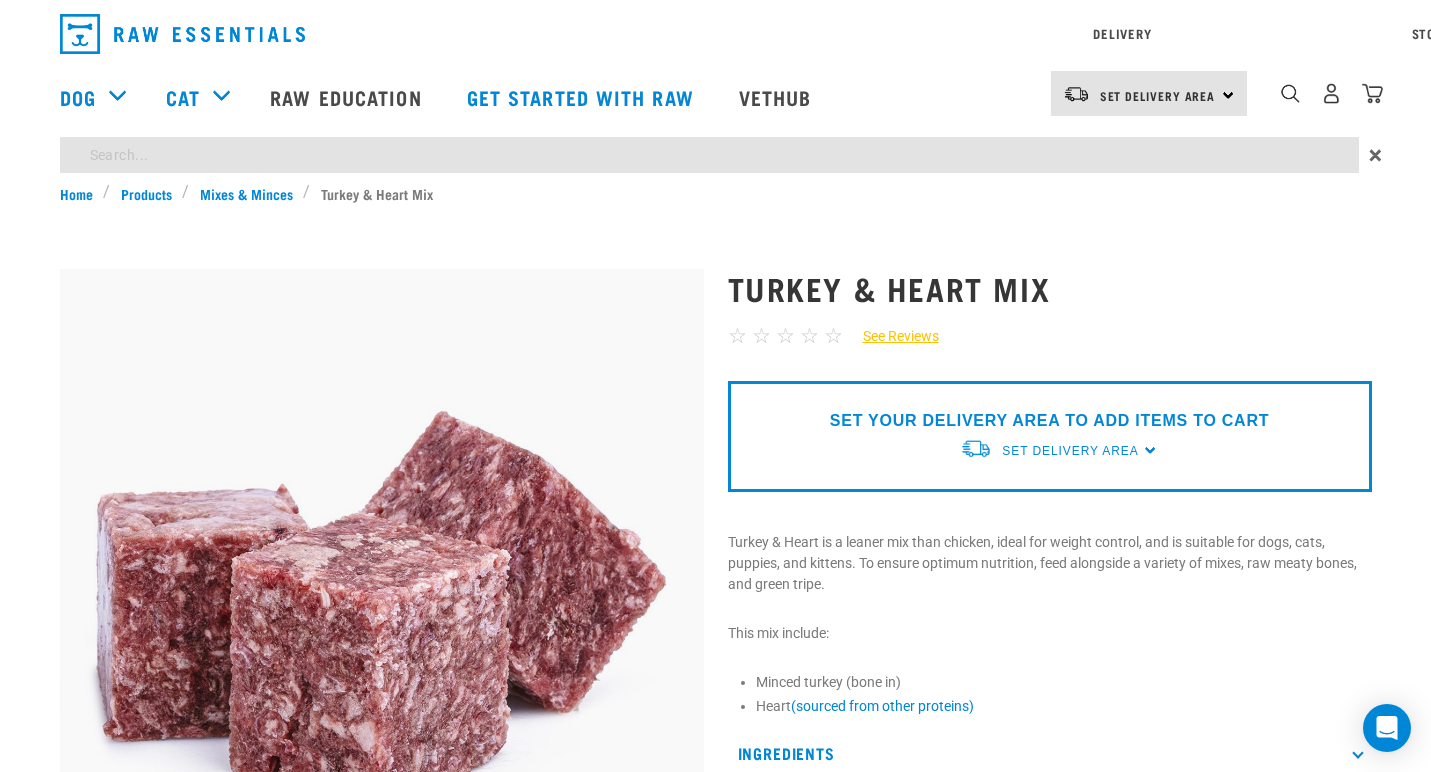 click at bounding box center [709, 155] 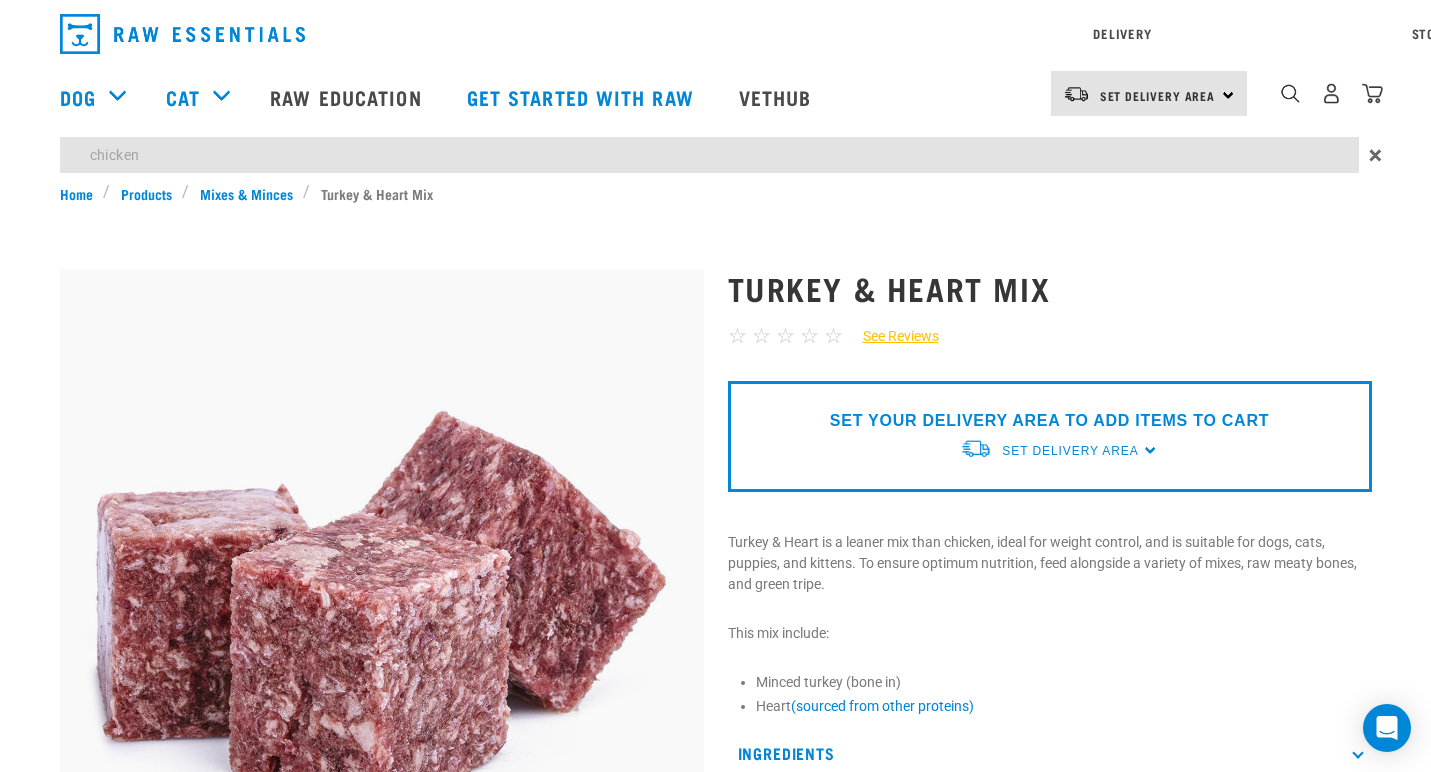 type on "chicken" 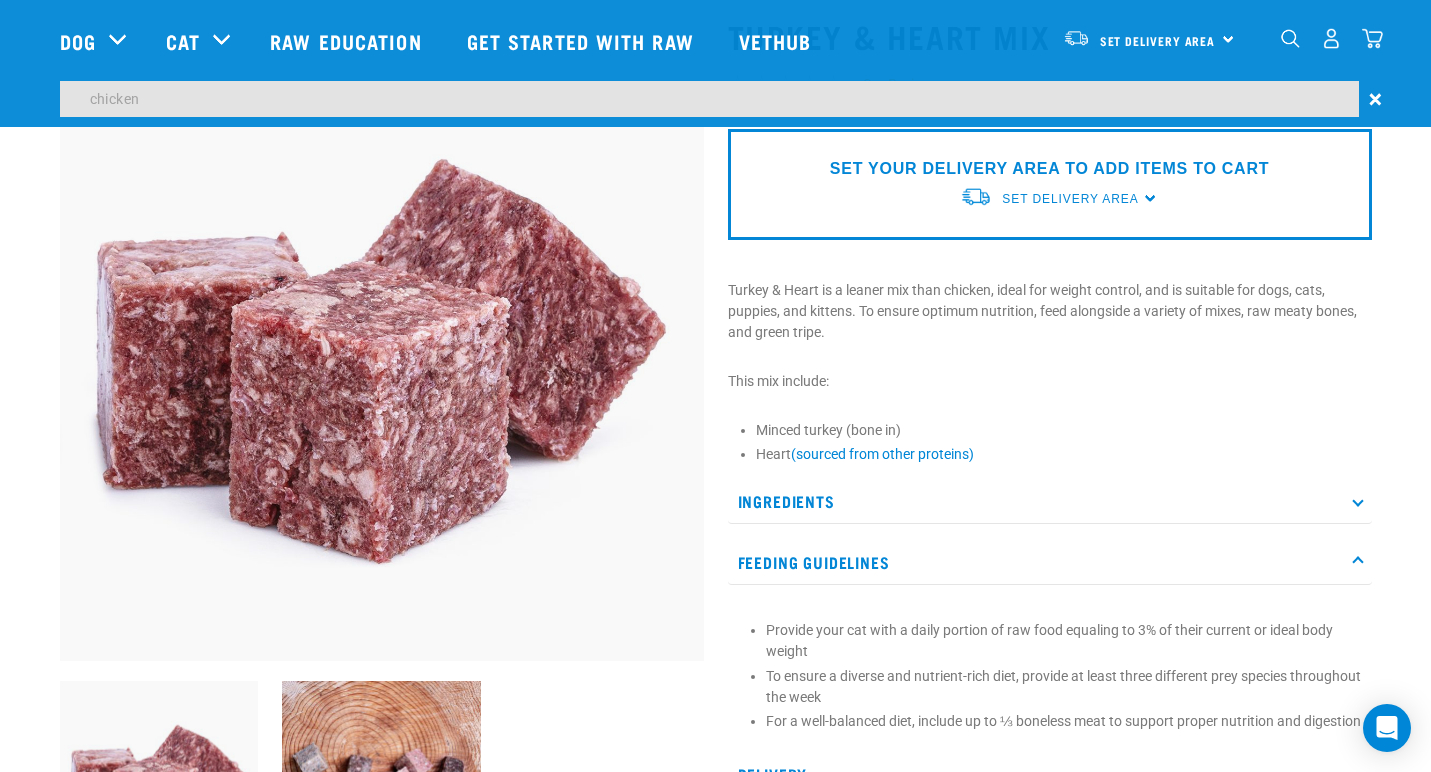 scroll, scrollTop: 0, scrollLeft: 0, axis: both 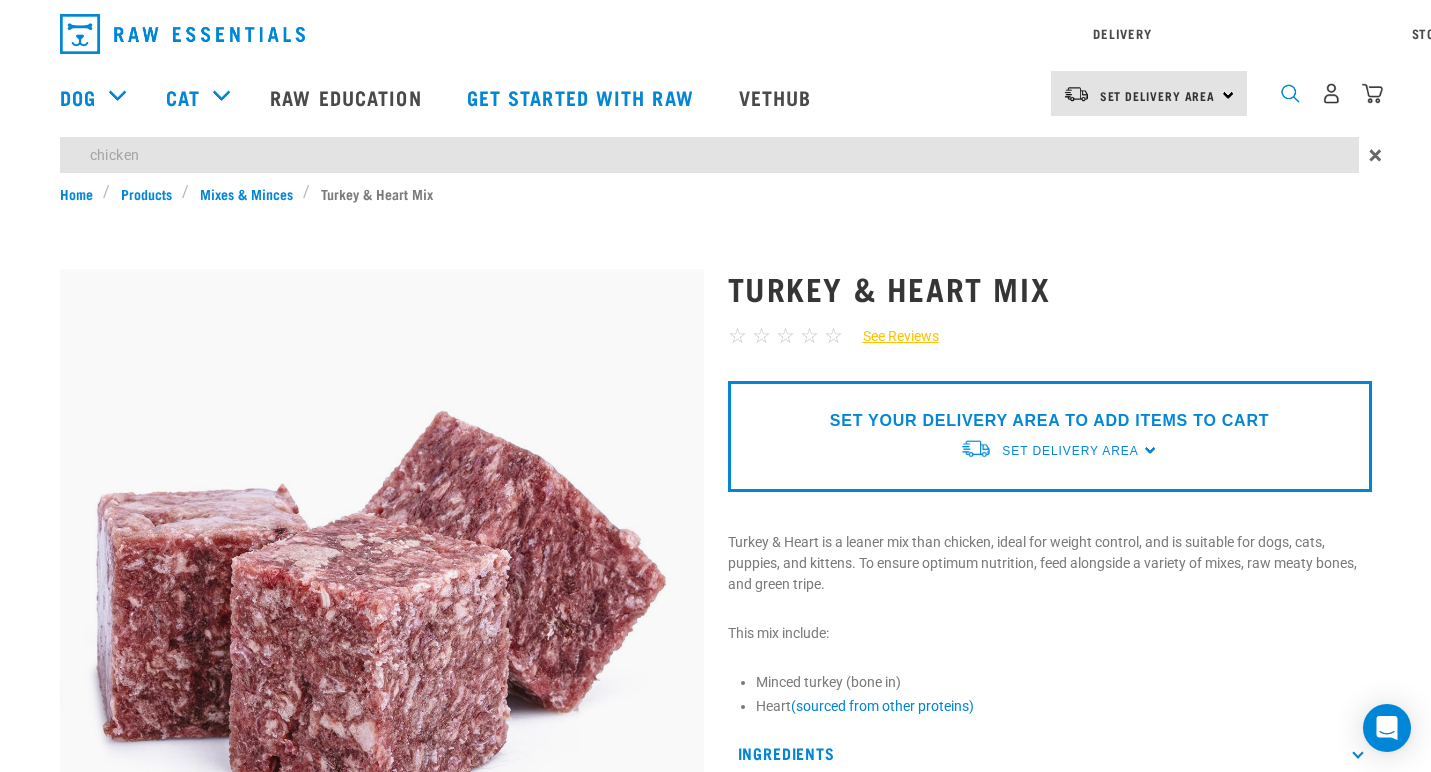click on "Delivery
Stores
About Us
Contact
Set Delivery Area" at bounding box center (715, 91) 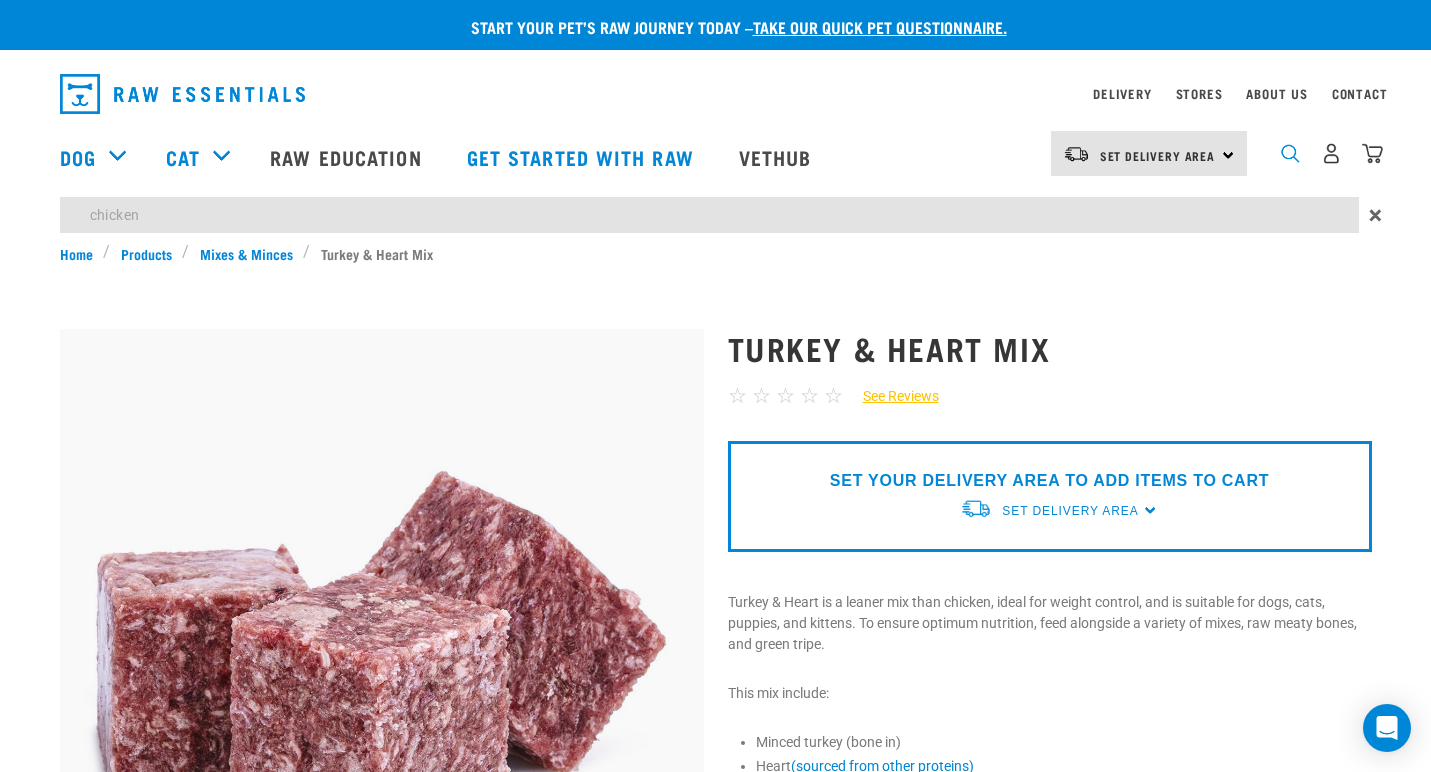 click at bounding box center (1290, 153) 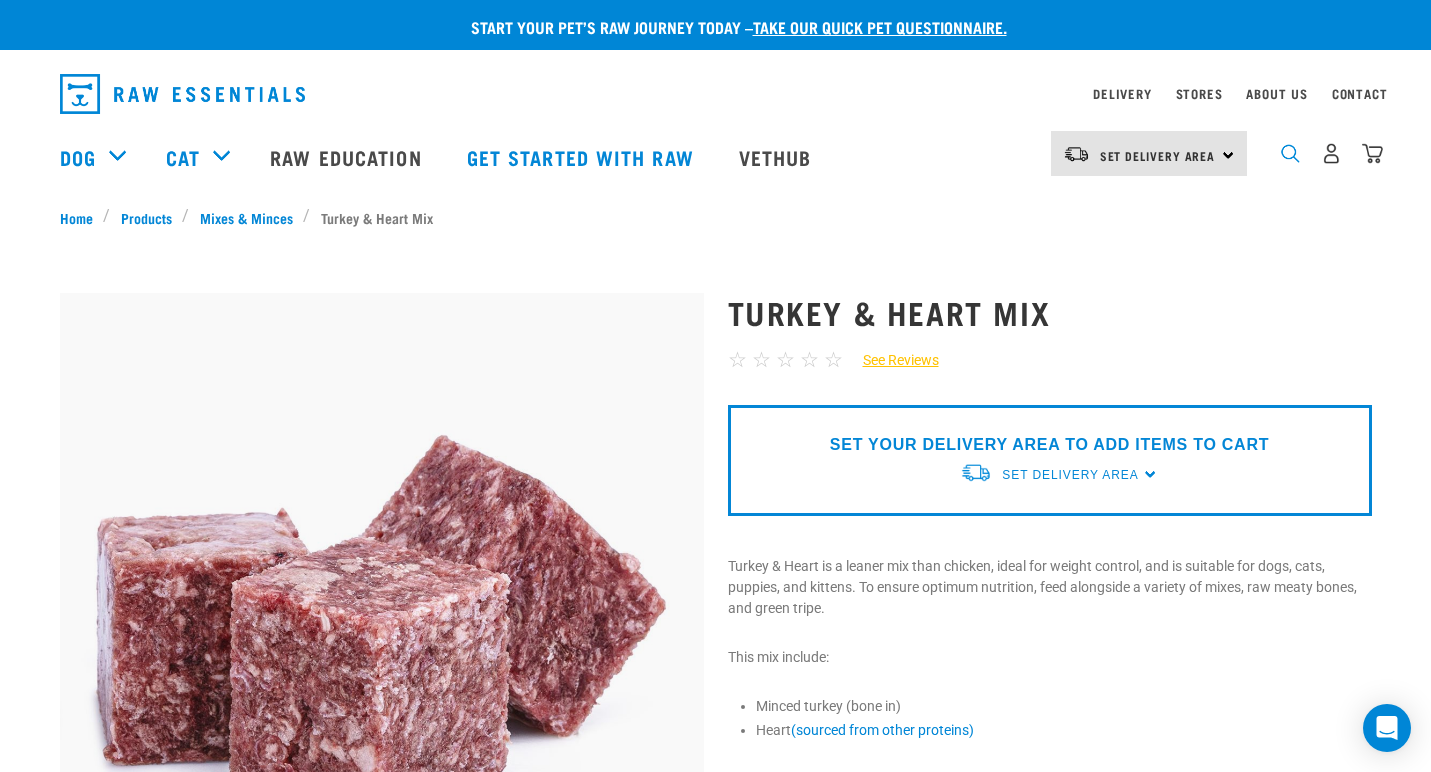 click at bounding box center [1290, 153] 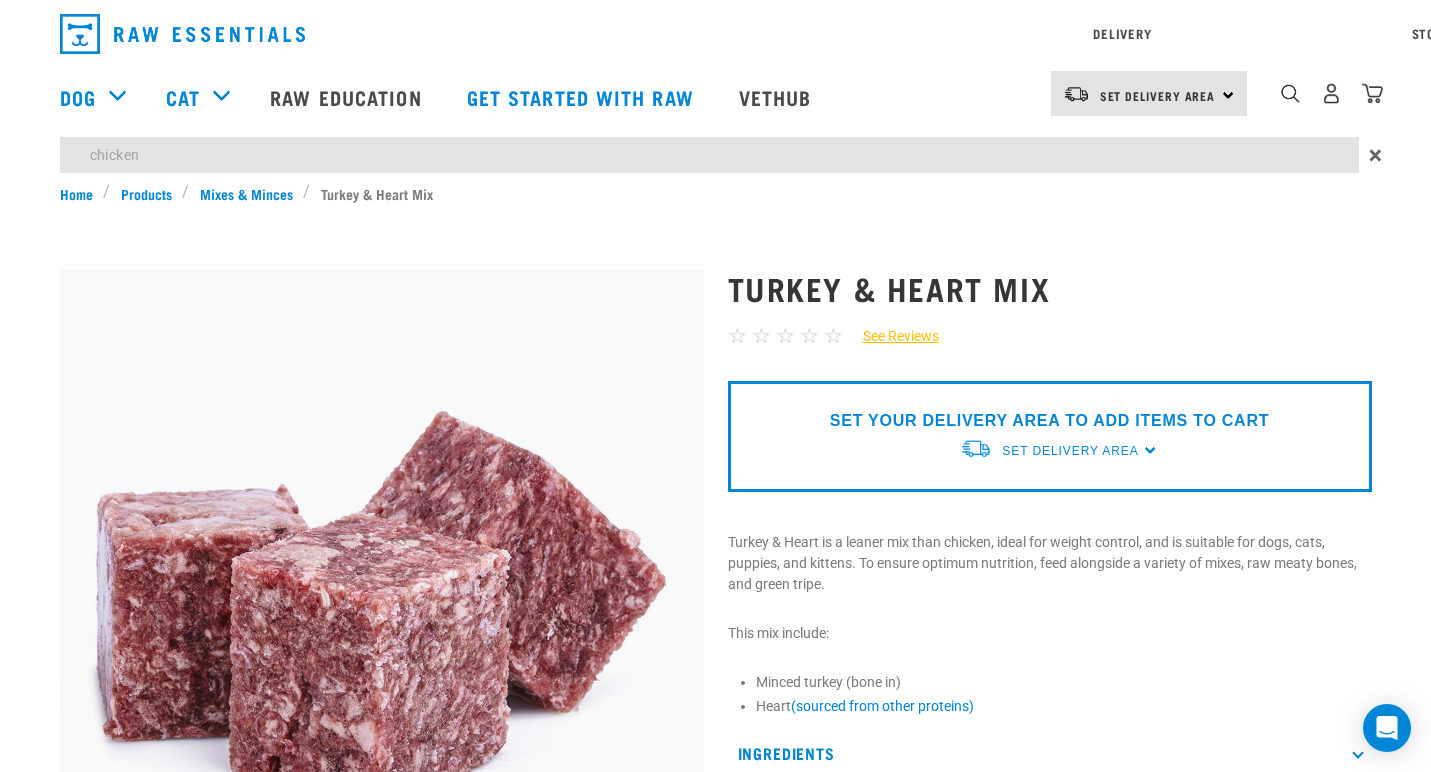 click on "chicken" at bounding box center [709, 155] 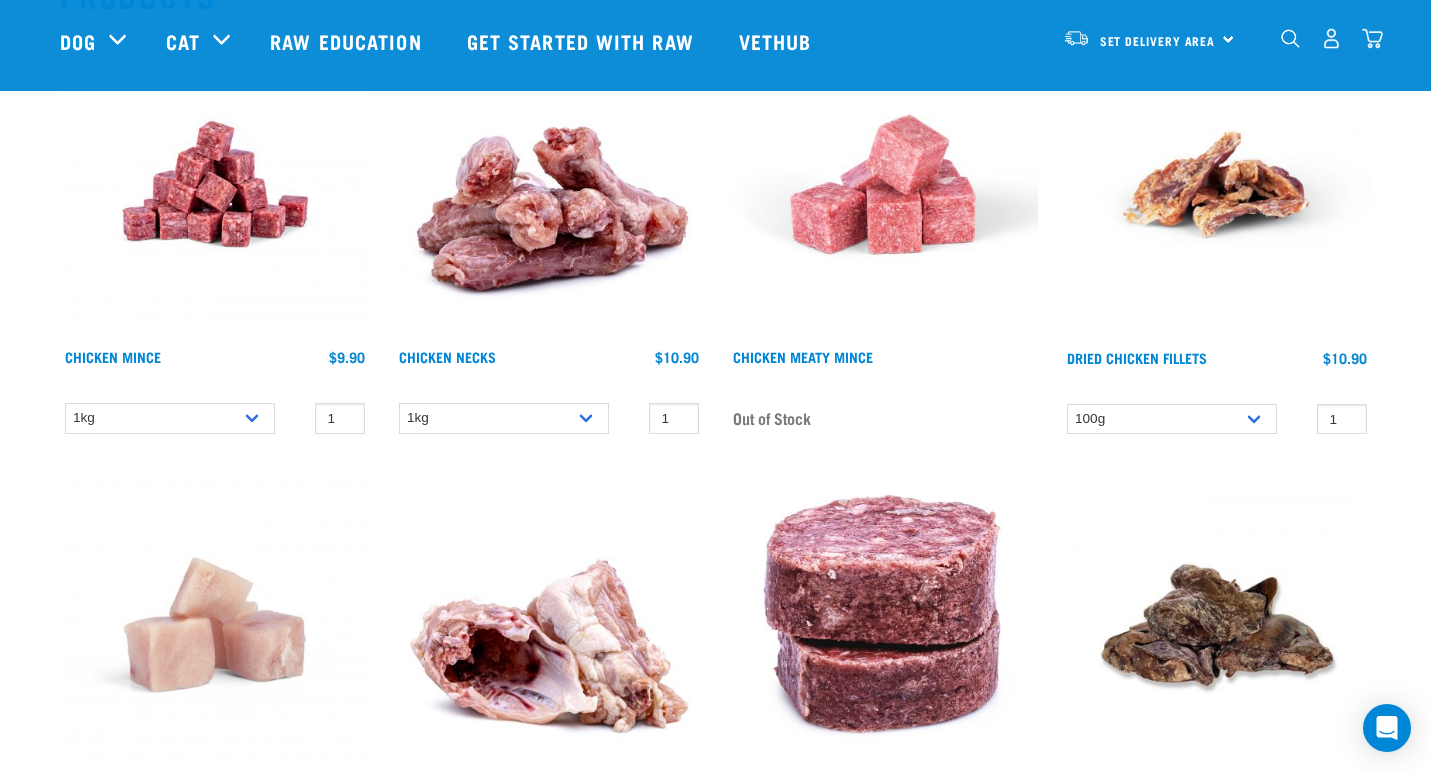 scroll, scrollTop: 277, scrollLeft: 0, axis: vertical 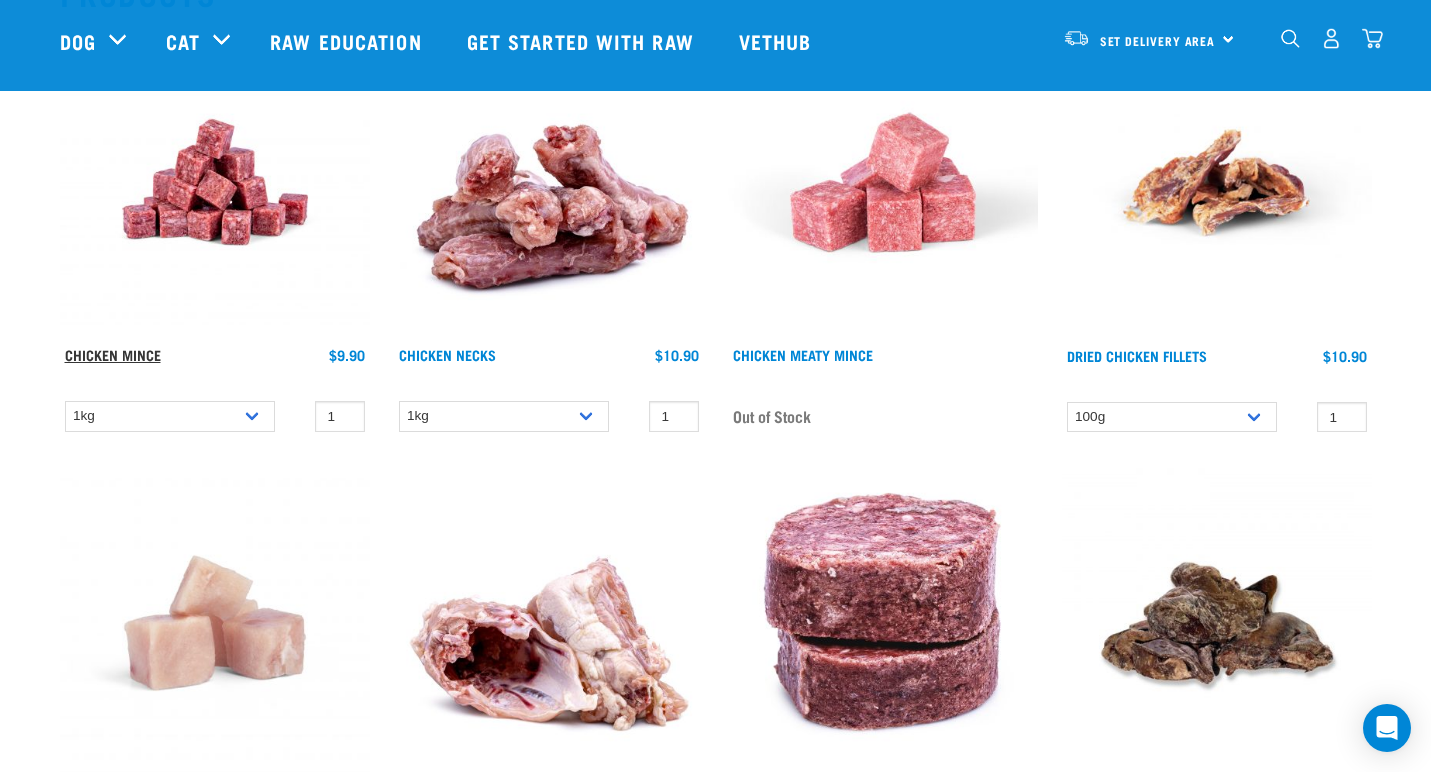 click on "Chicken Mince" at bounding box center (113, 354) 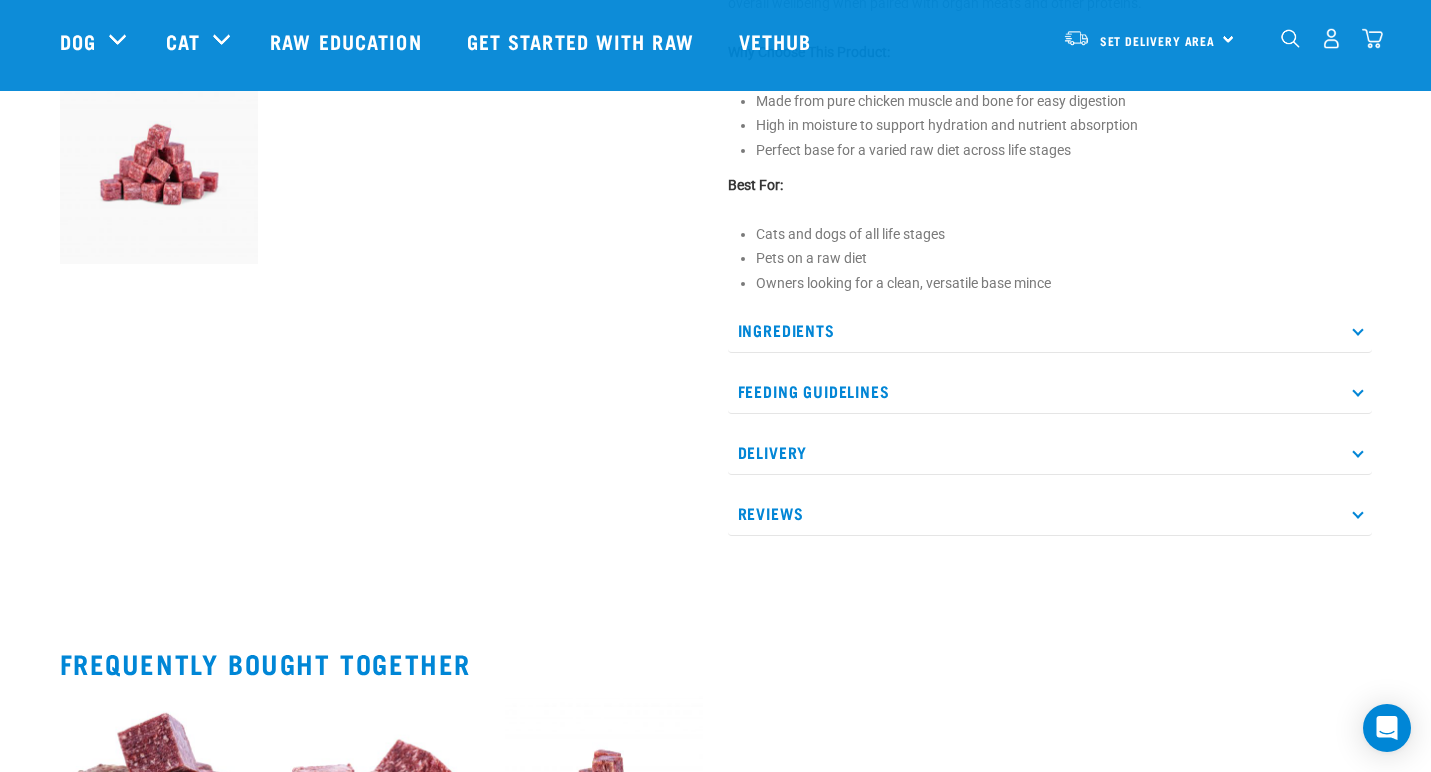 scroll, scrollTop: 766, scrollLeft: 0, axis: vertical 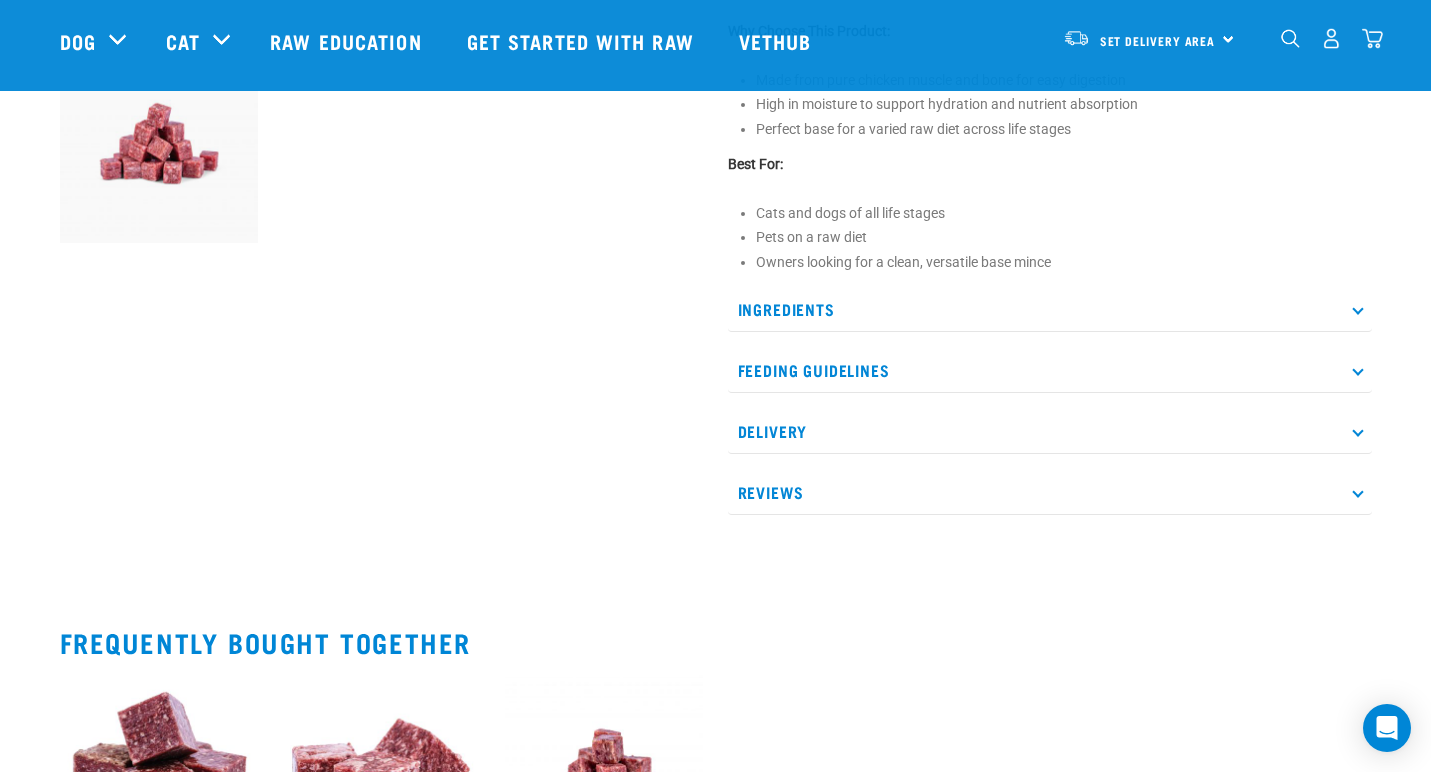 click on "Ingredients" at bounding box center [1050, 309] 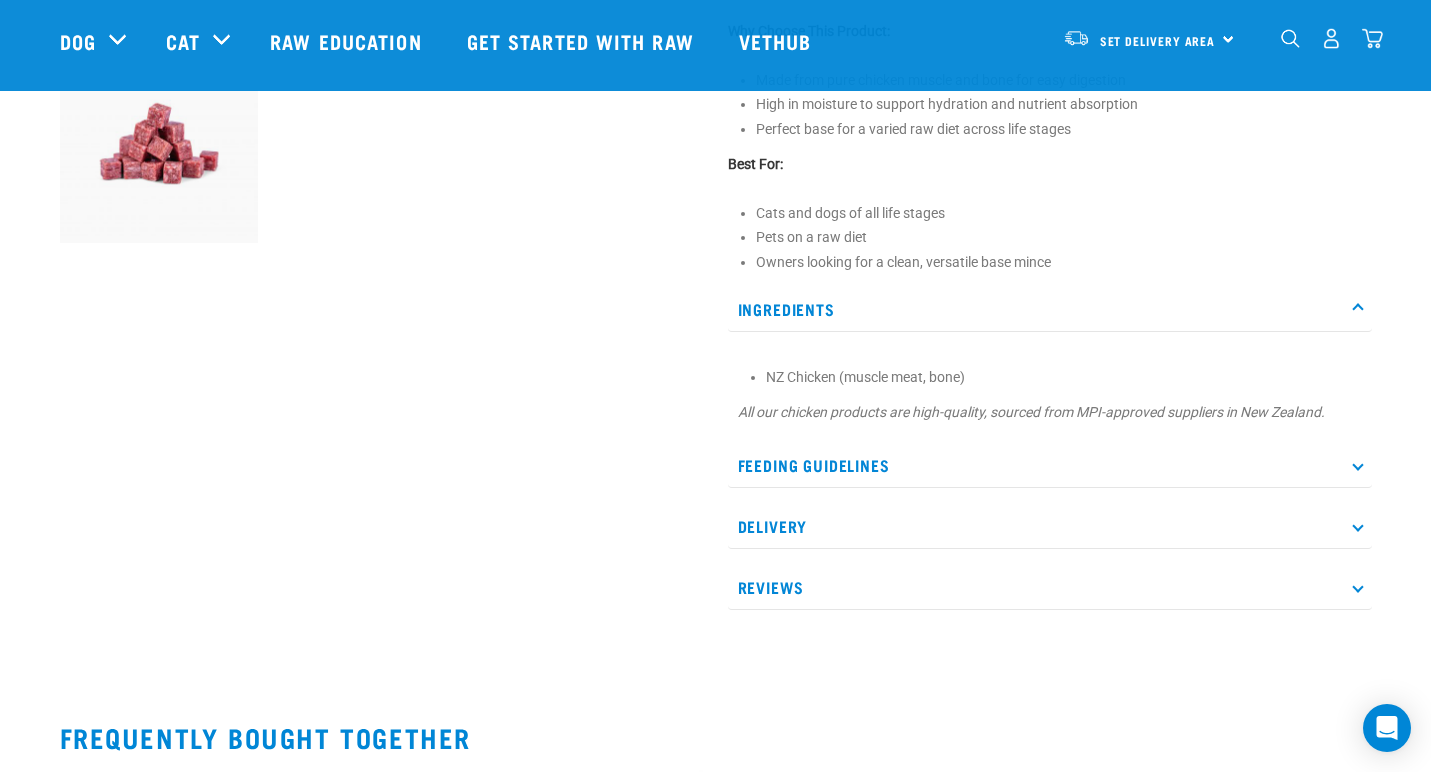 click at bounding box center (1357, 464) 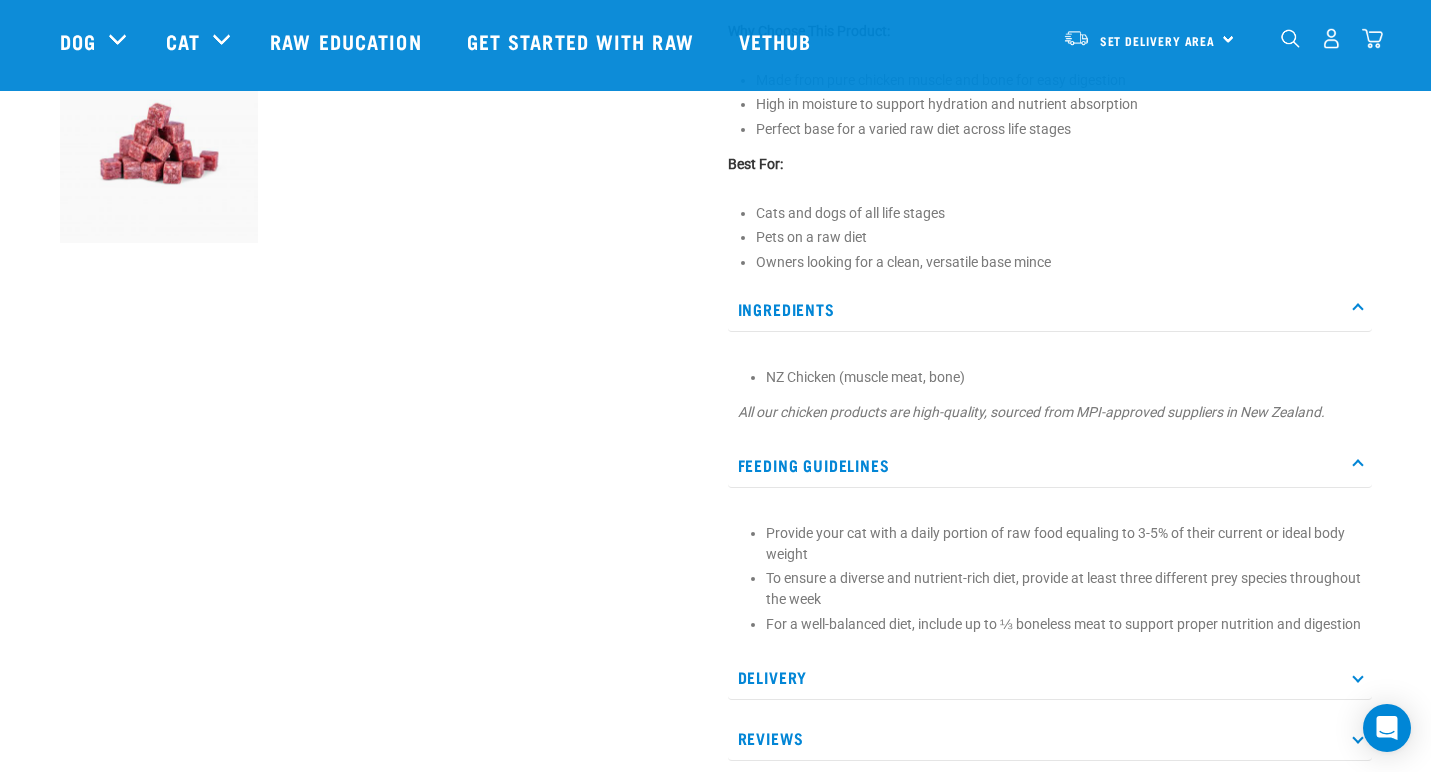 click at bounding box center (1357, 464) 